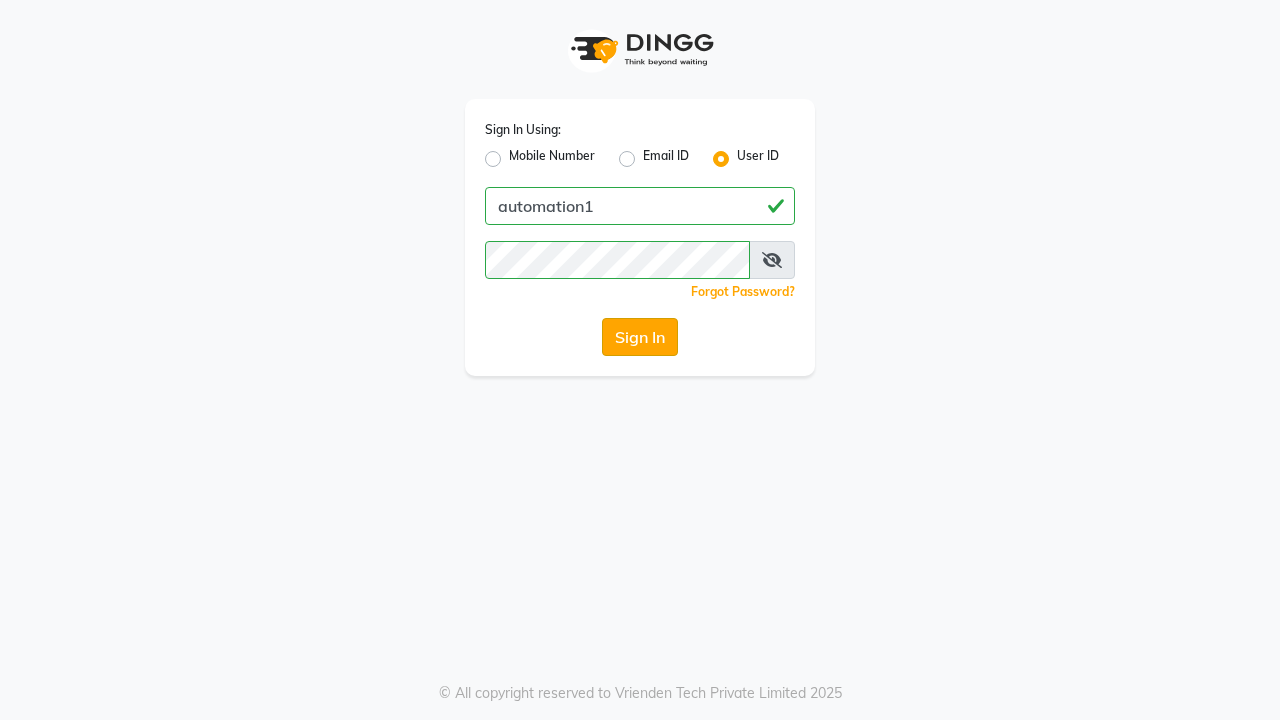 click on "Sign In" 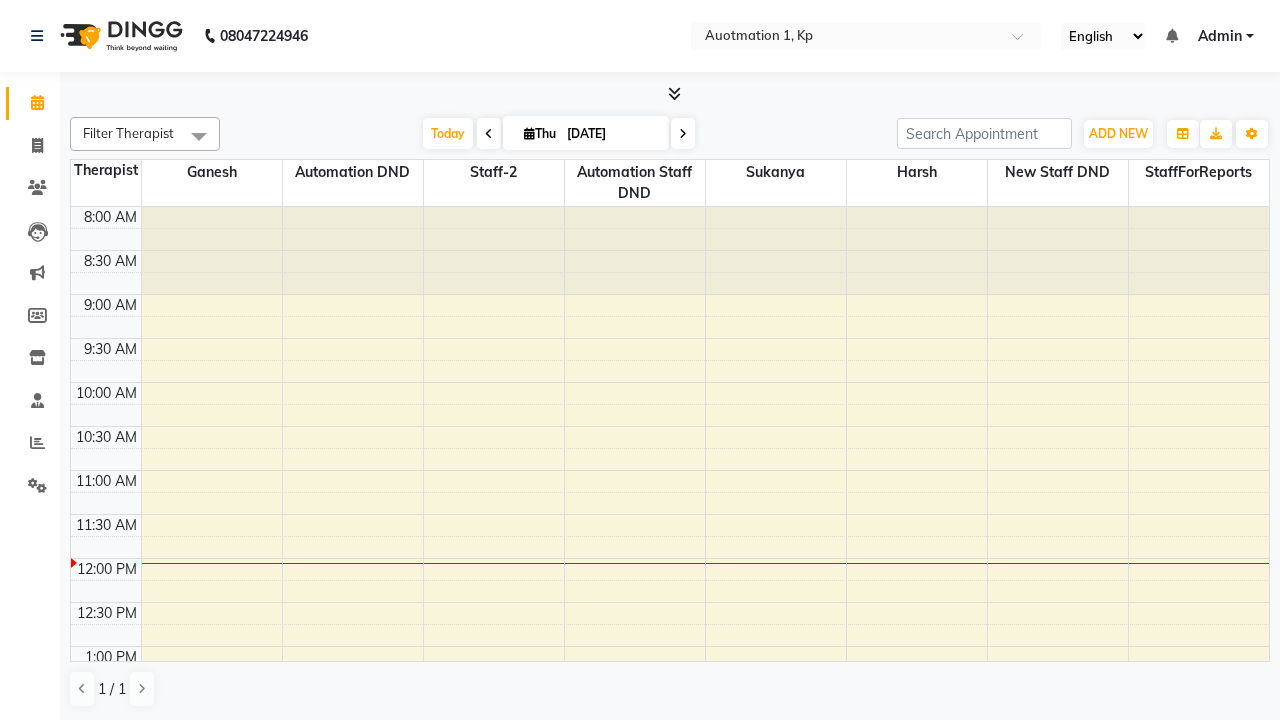 scroll, scrollTop: 0, scrollLeft: 0, axis: both 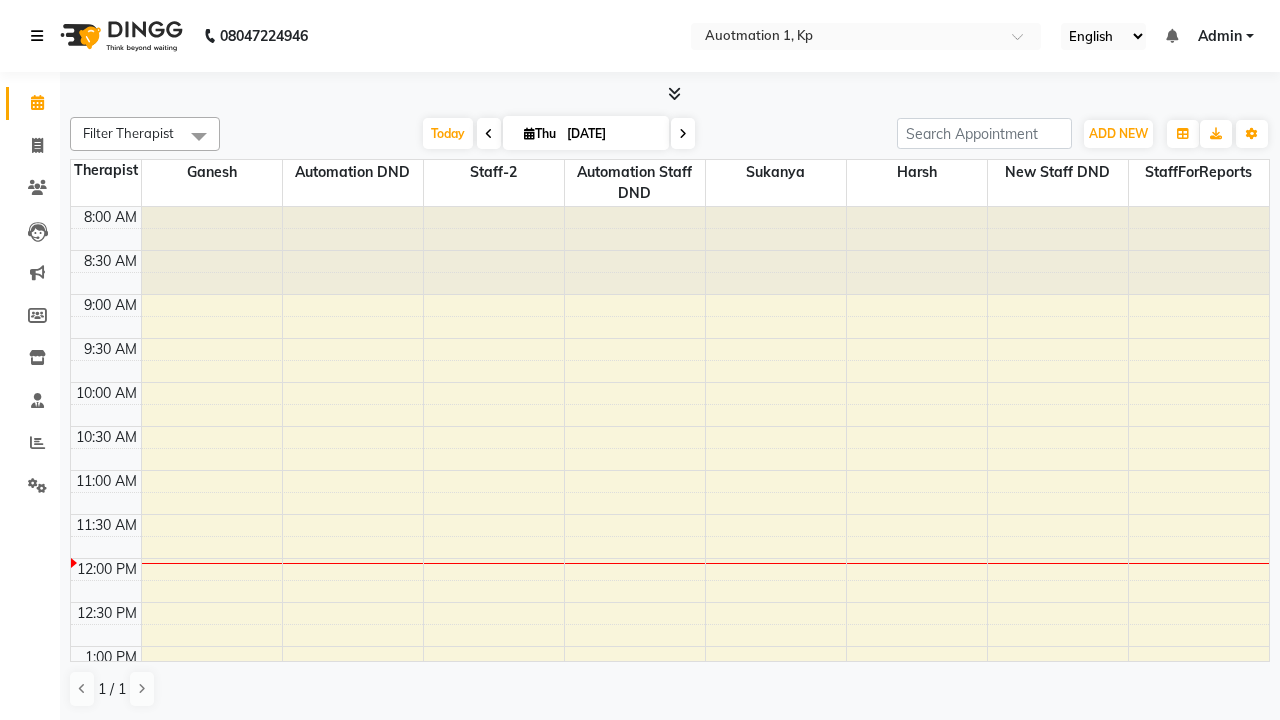 click at bounding box center [37, 36] 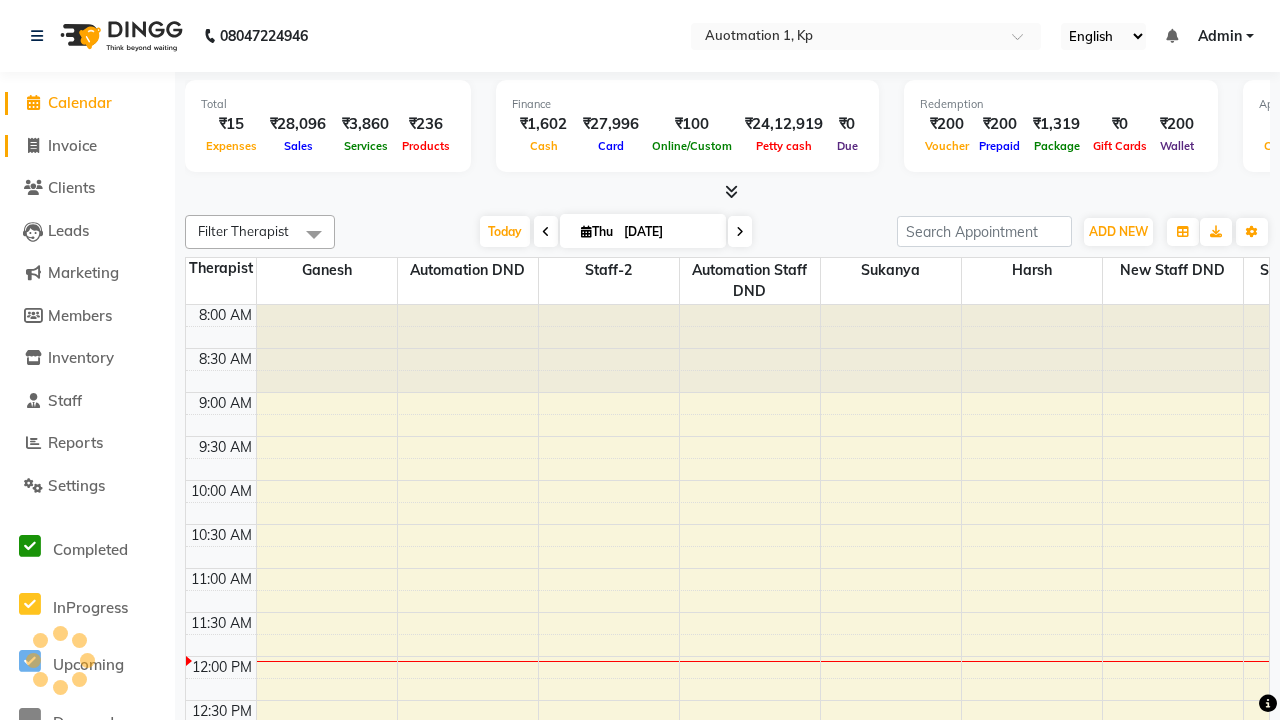 click on "Invoice" 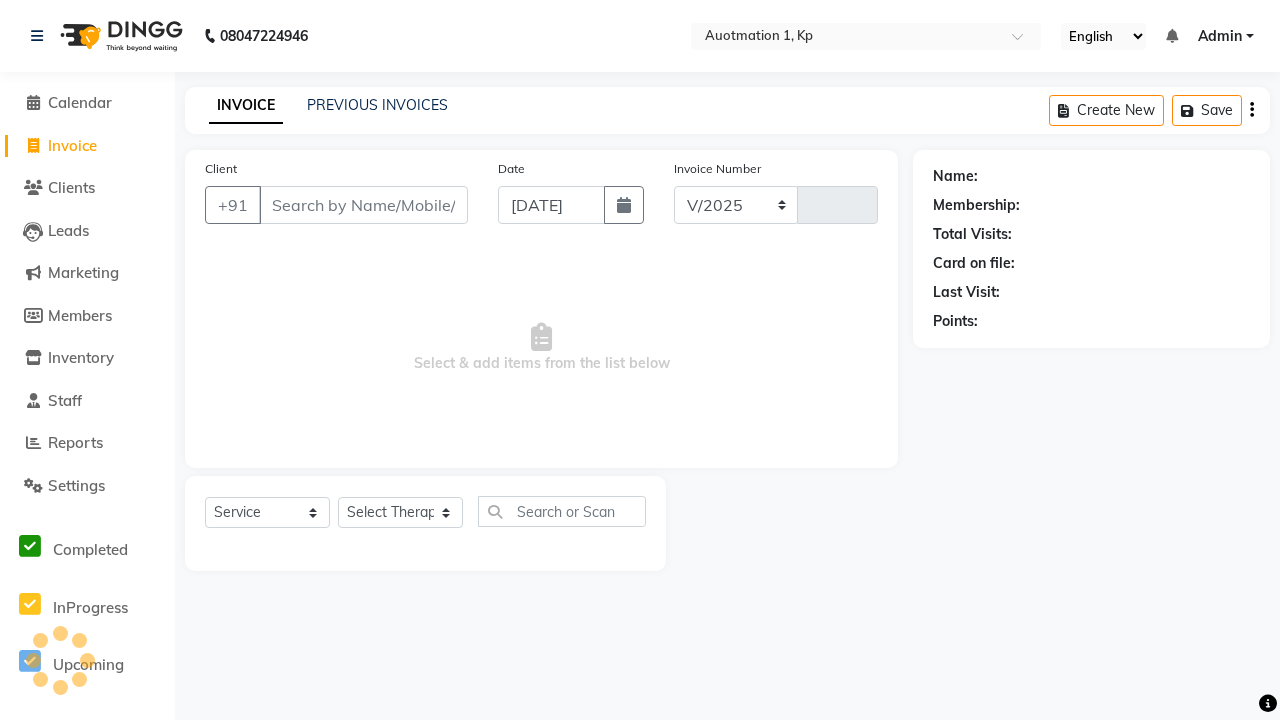 select on "150" 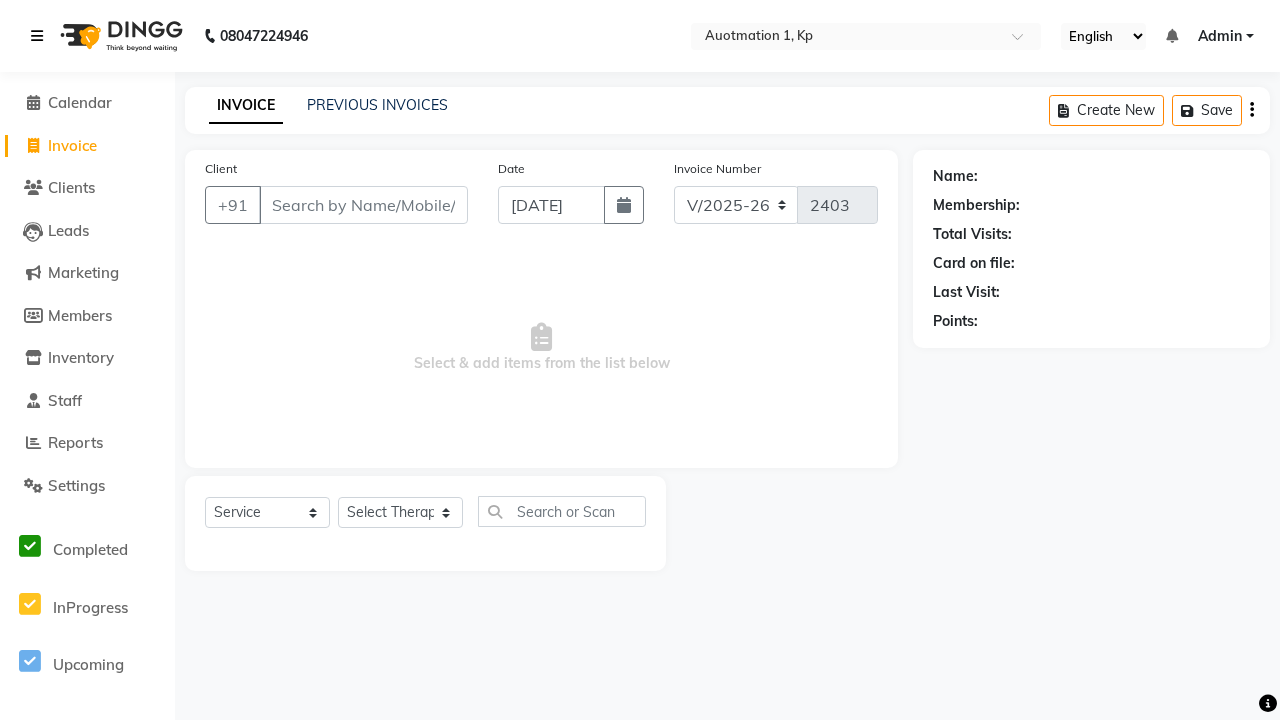 click at bounding box center (37, 36) 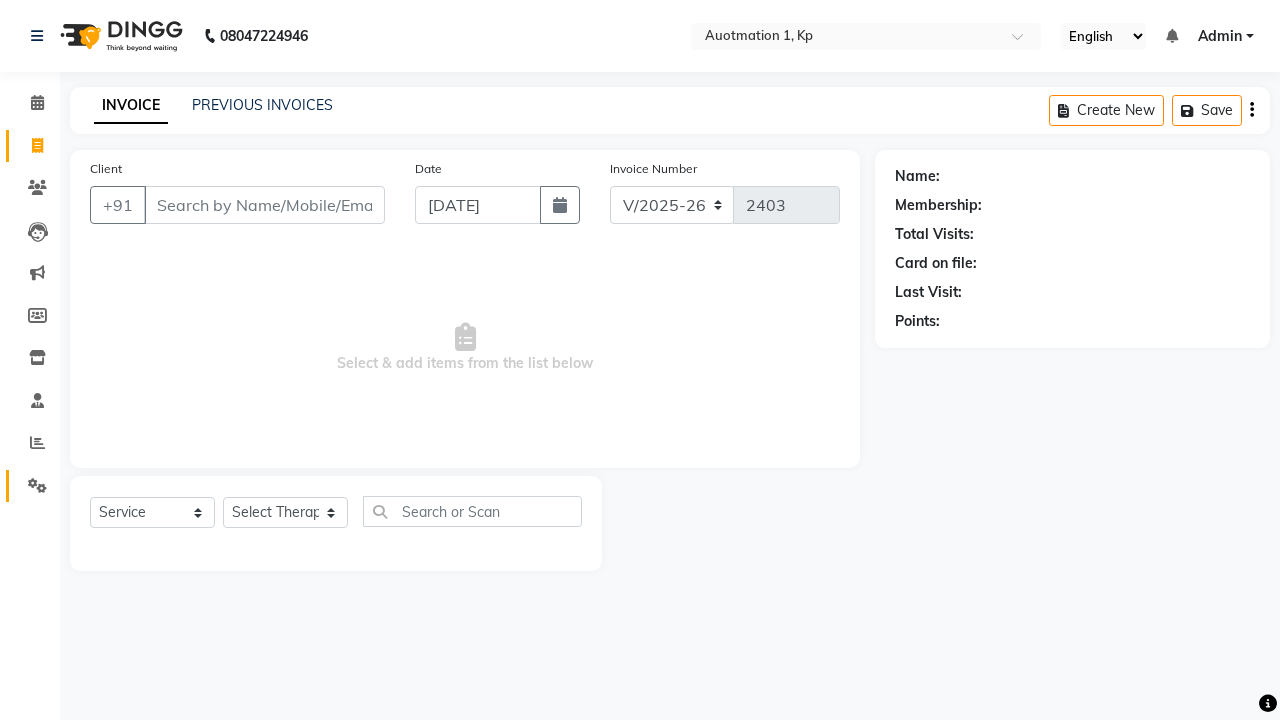 click 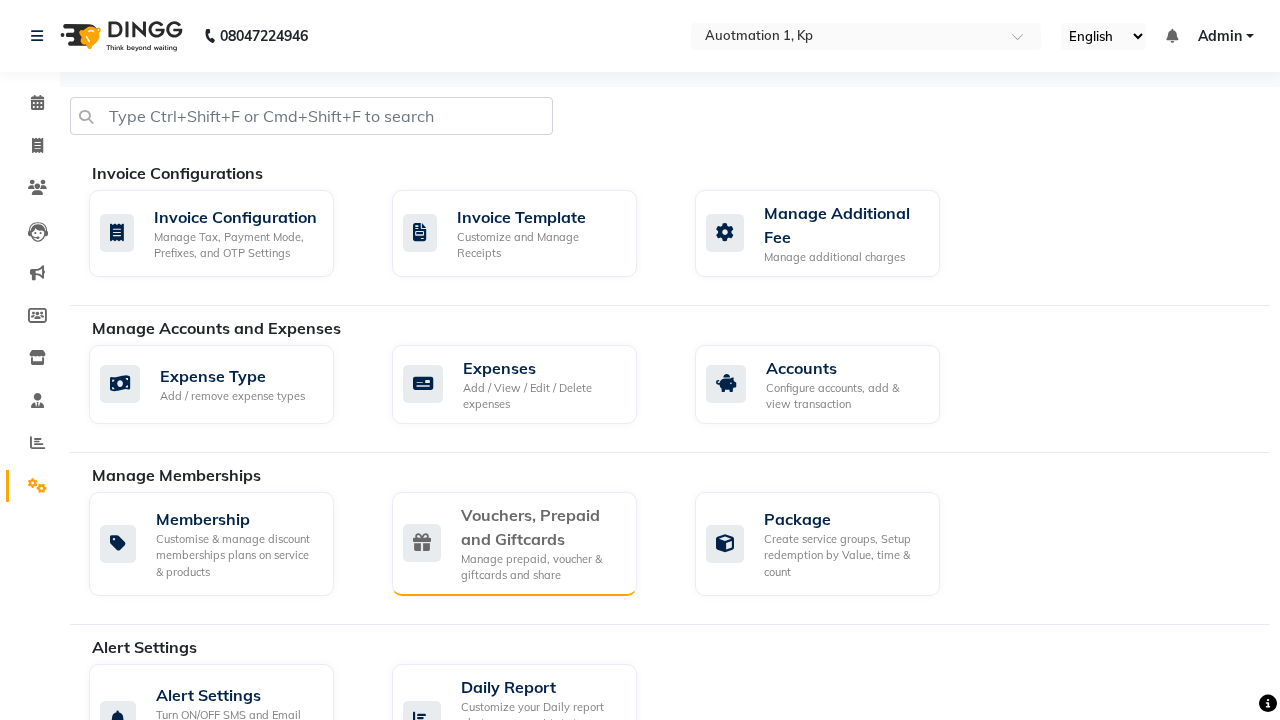 click on "Vouchers, Prepaid and Giftcards" 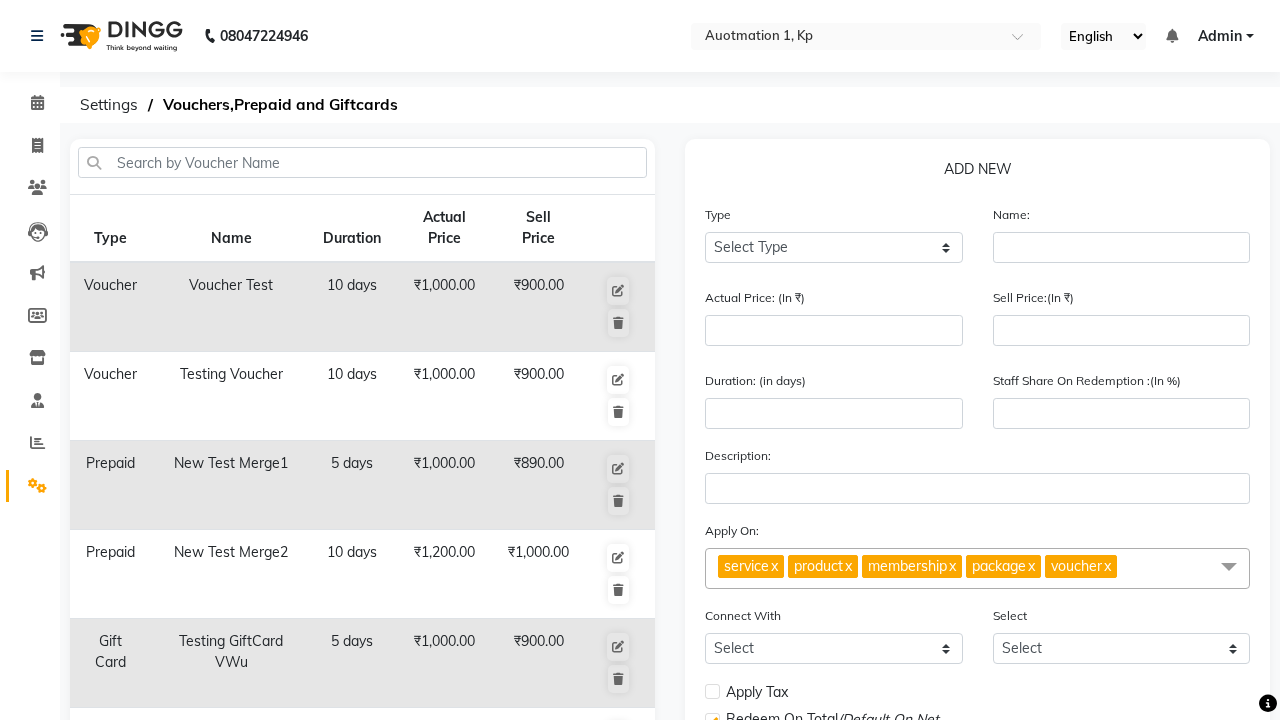 select on "V" 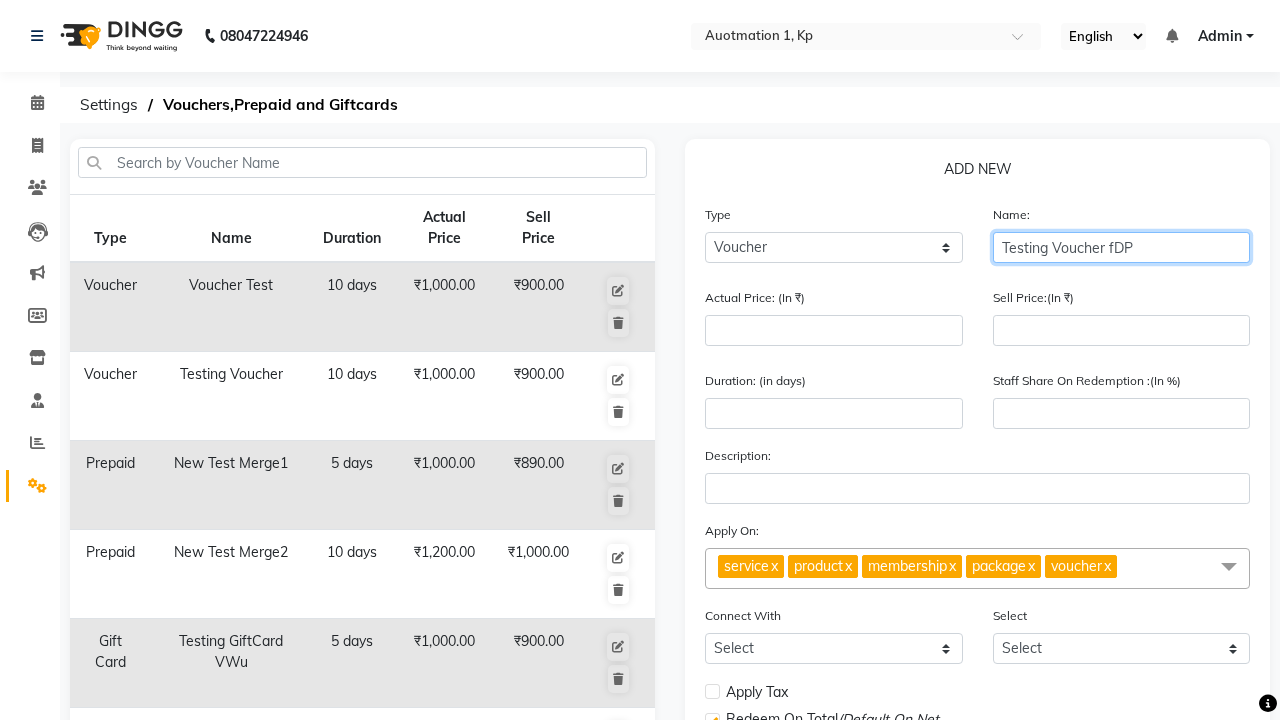 type on "Testing Voucher fDP" 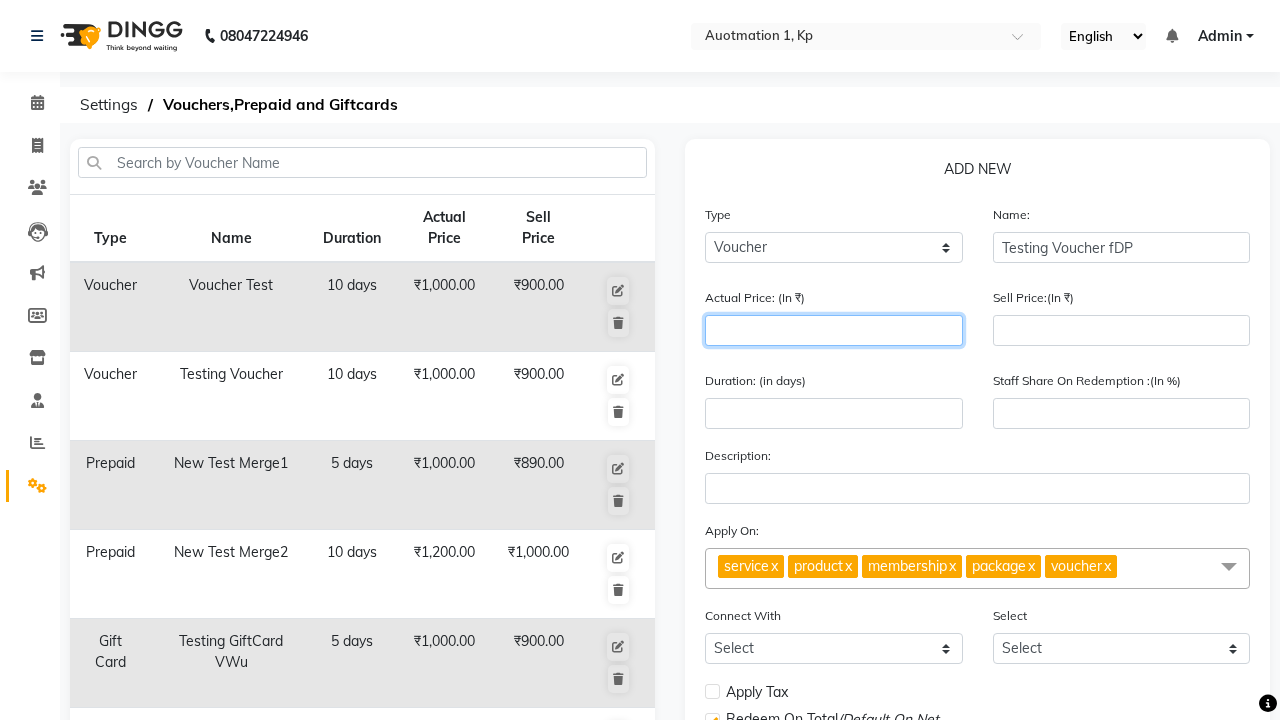 type on "1500" 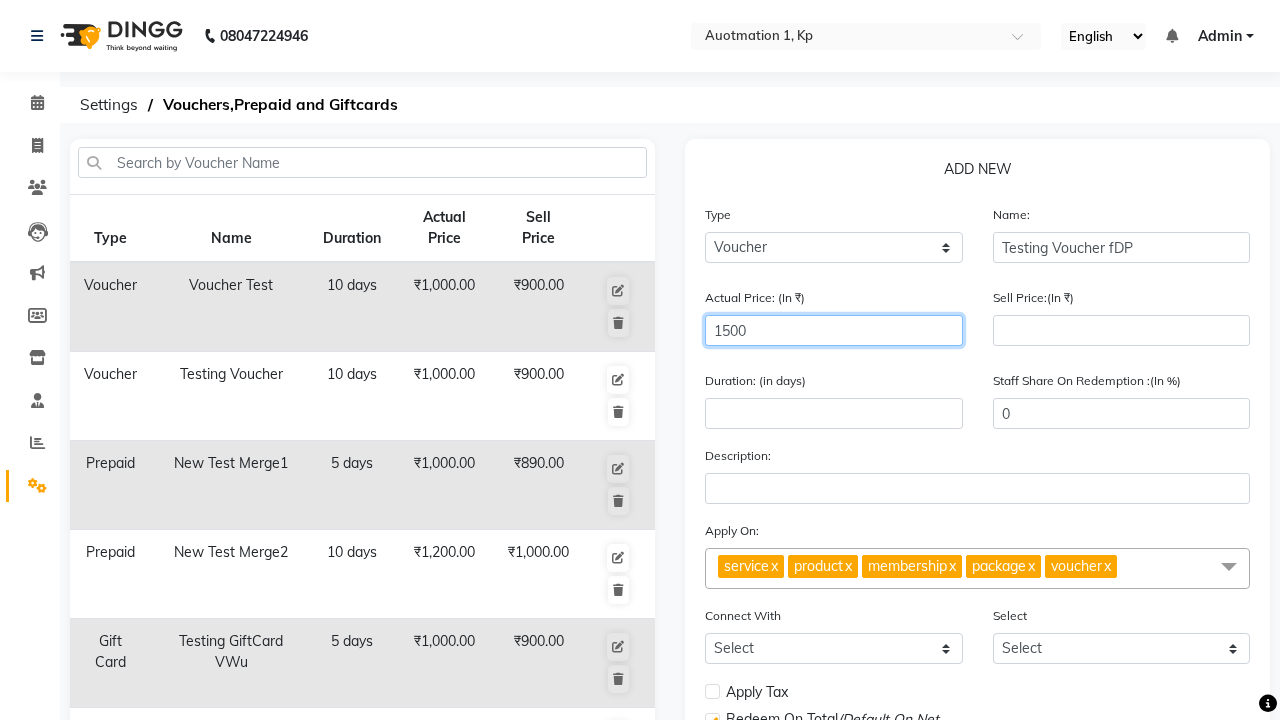 type on "1500" 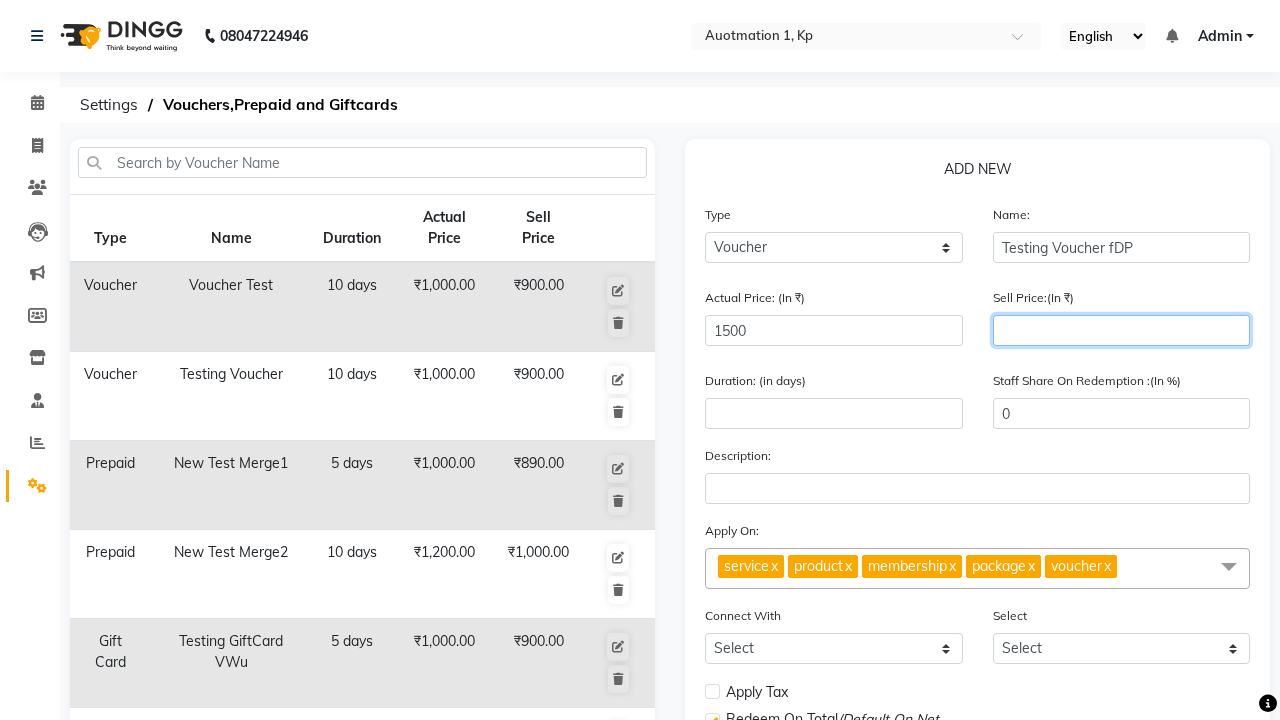 type on "1200" 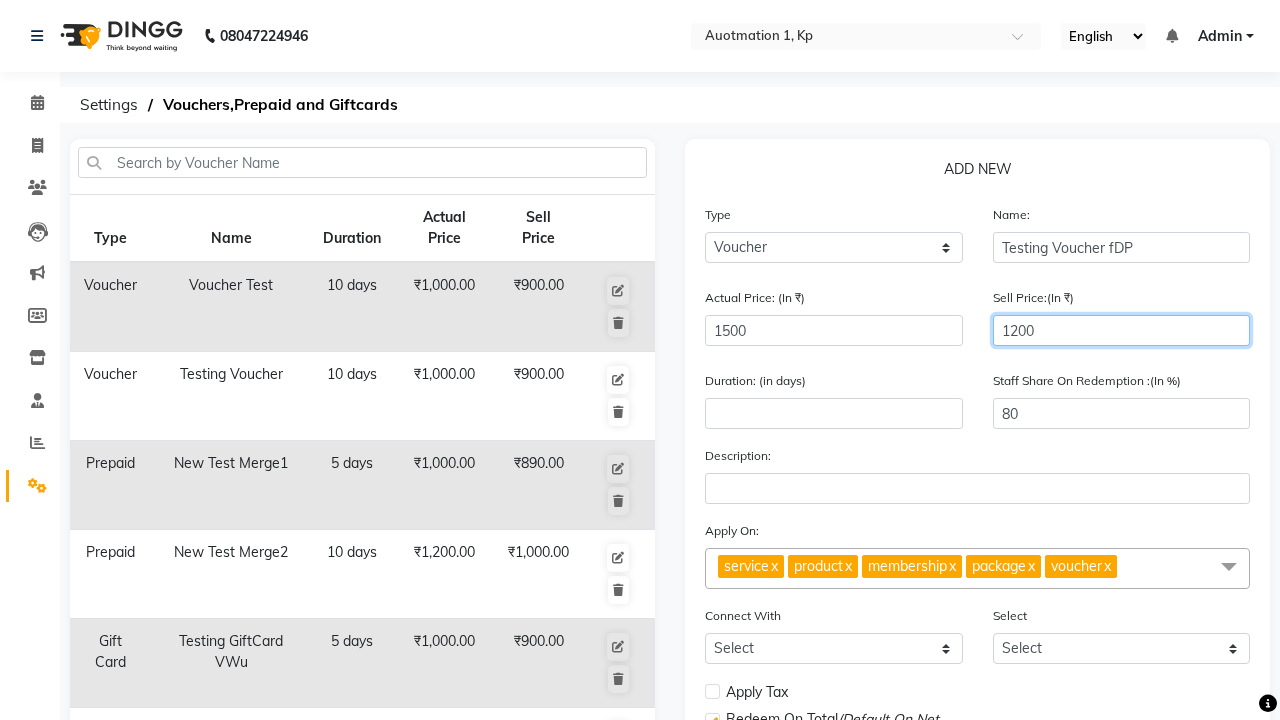 type on "1200" 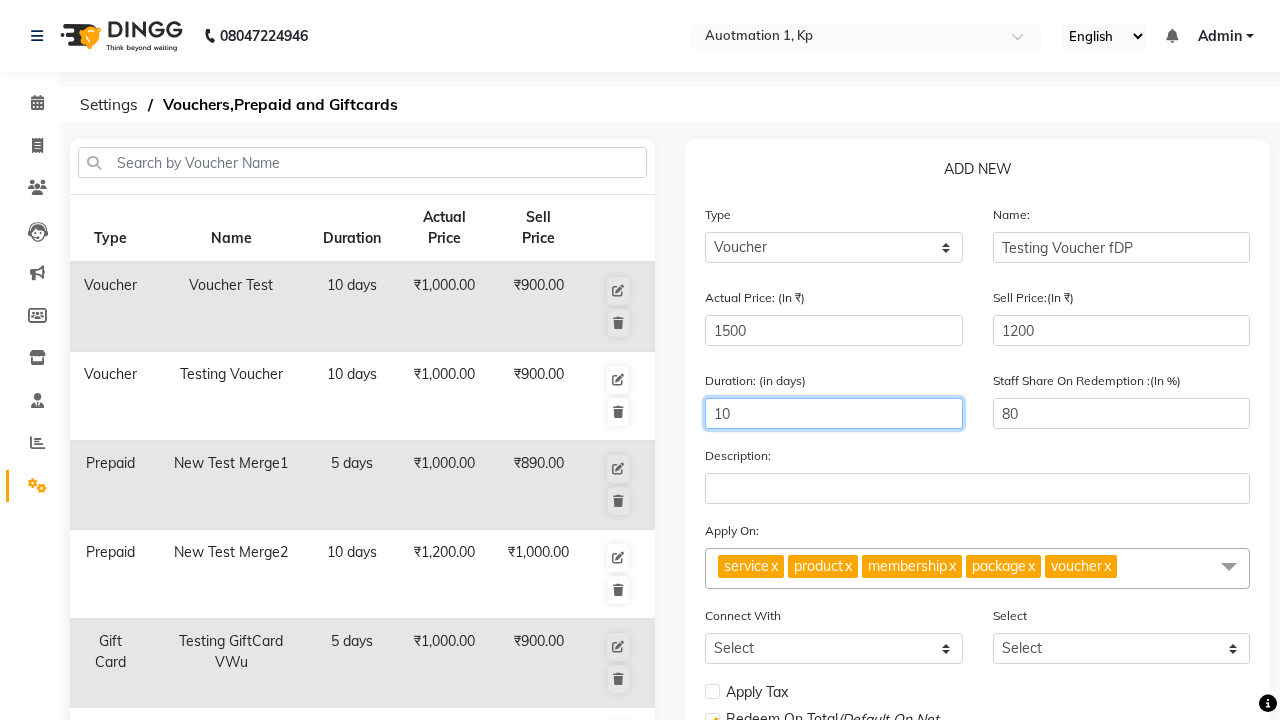 scroll, scrollTop: 497, scrollLeft: 0, axis: vertical 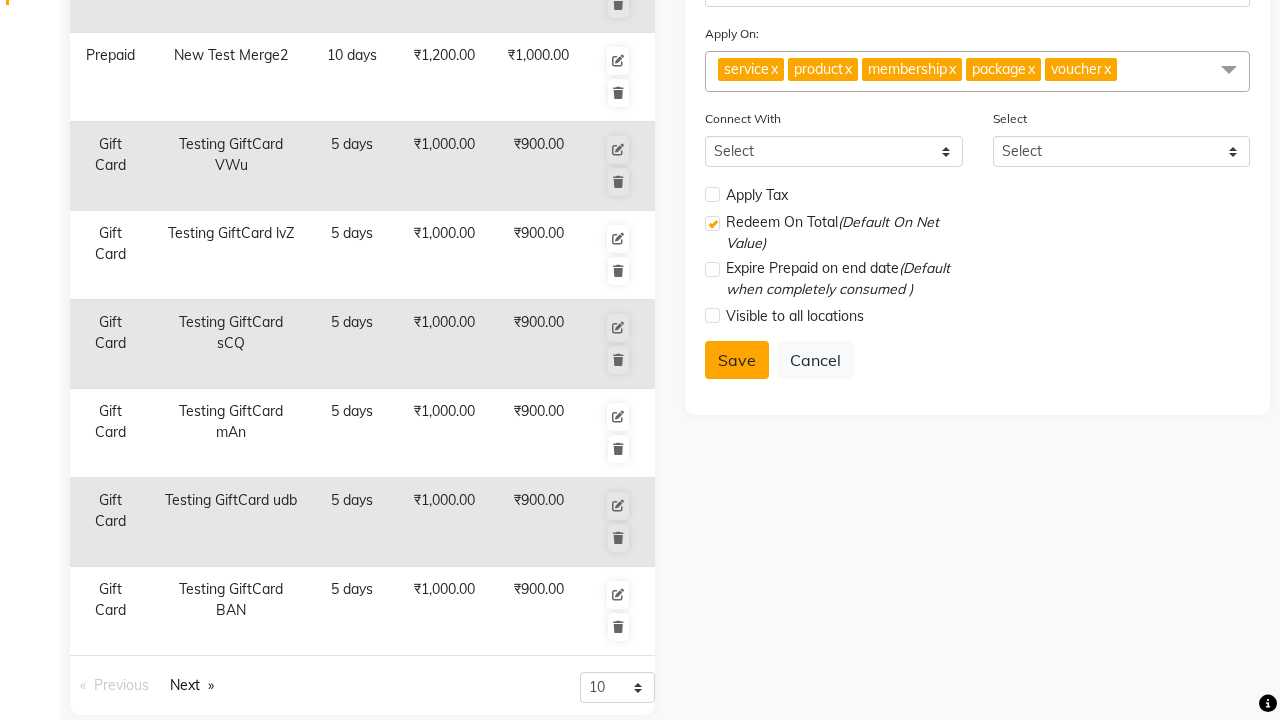 type on "10" 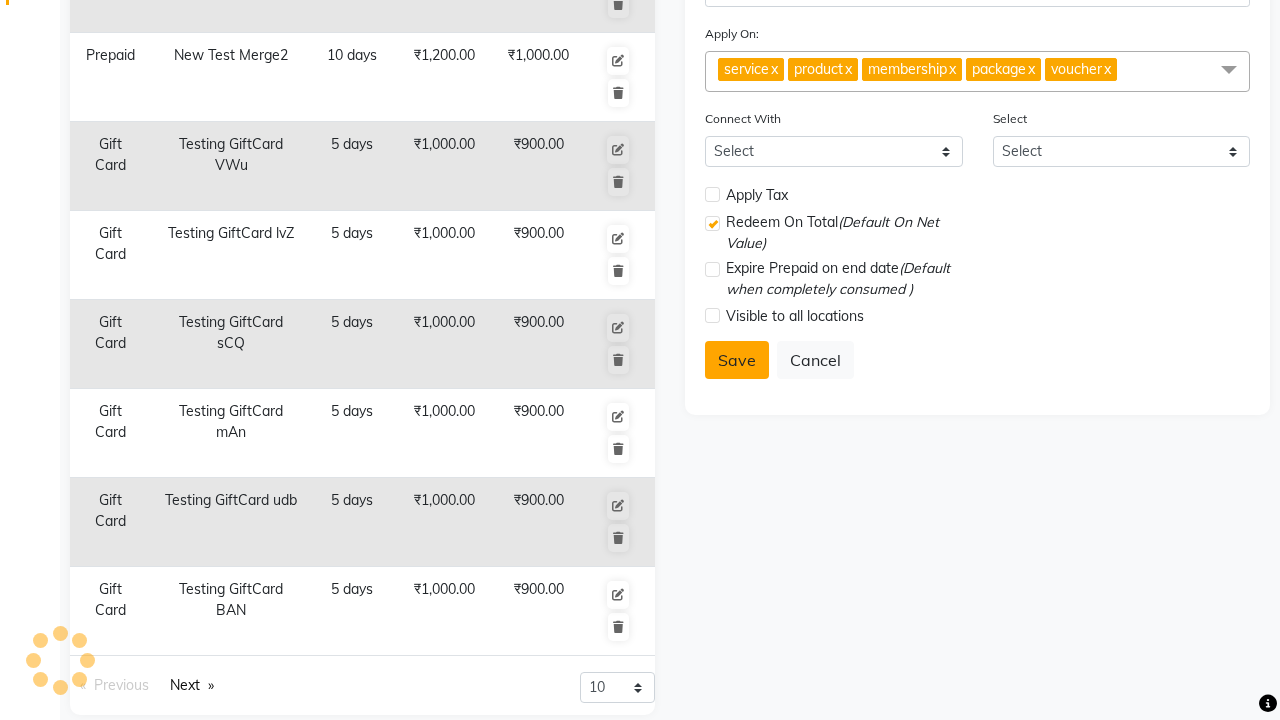 select 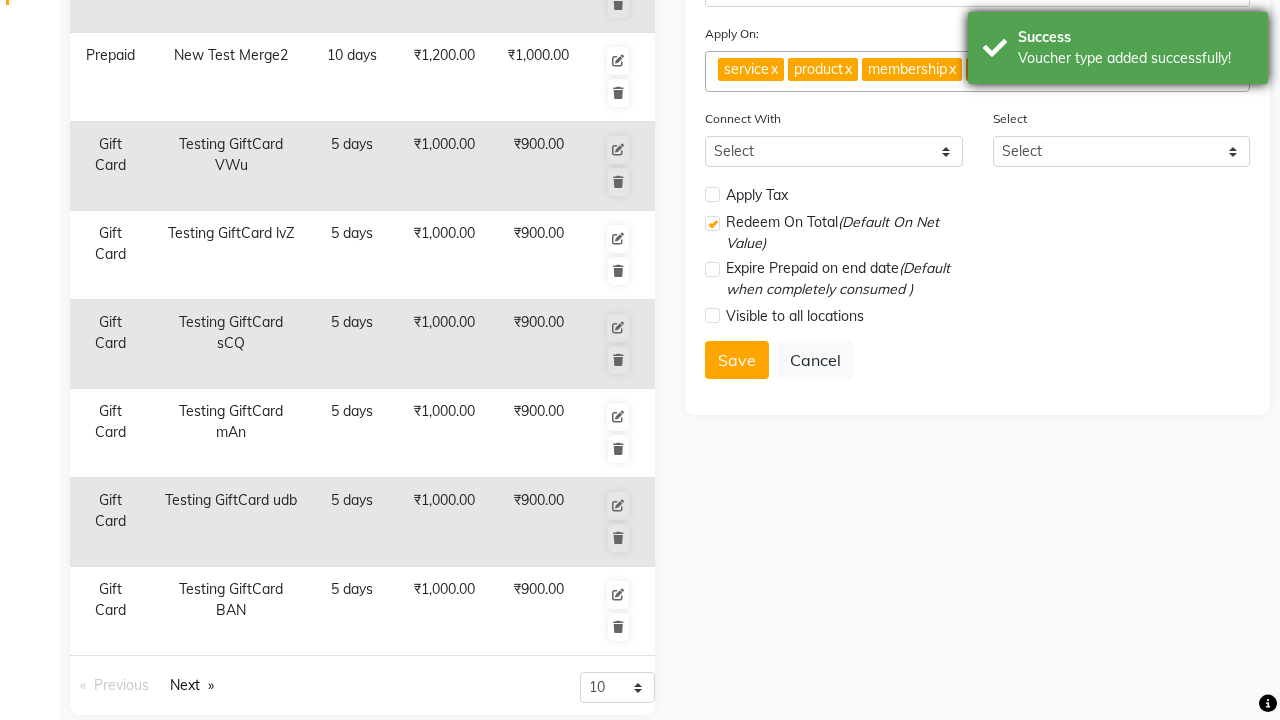 click on "Voucher type added successfully!" at bounding box center [1135, 58] 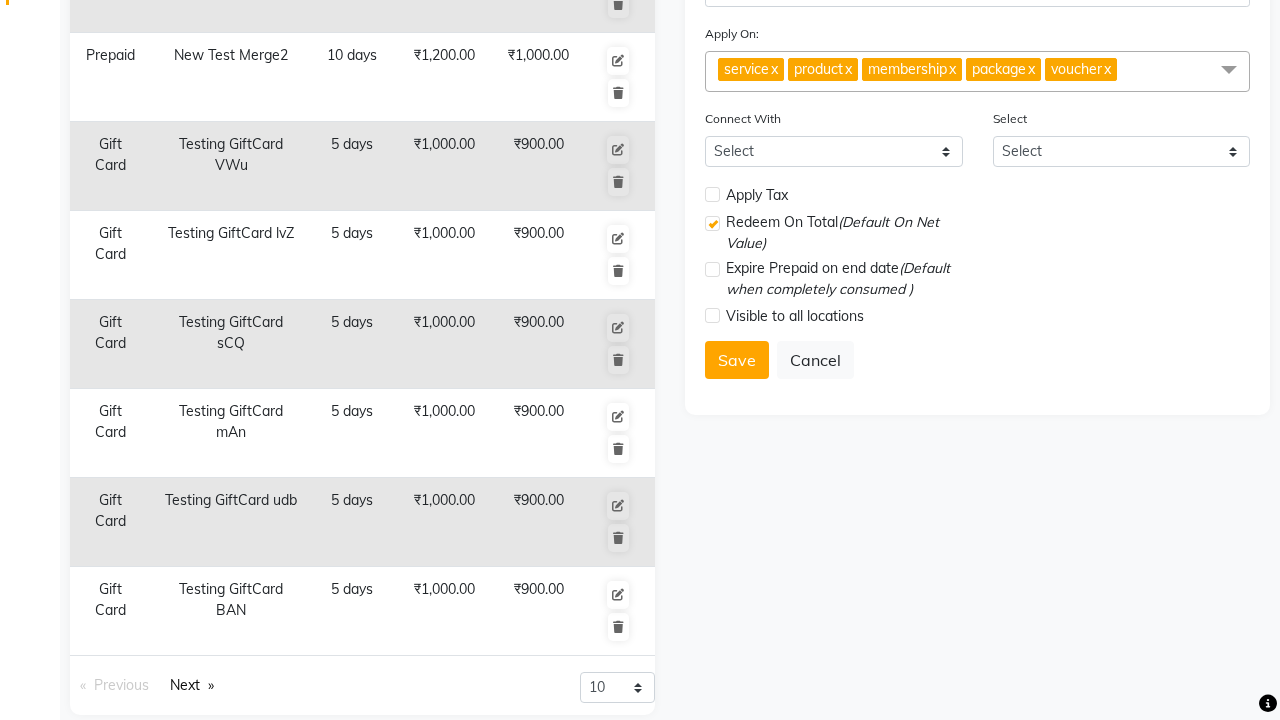 click at bounding box center [37, -461] 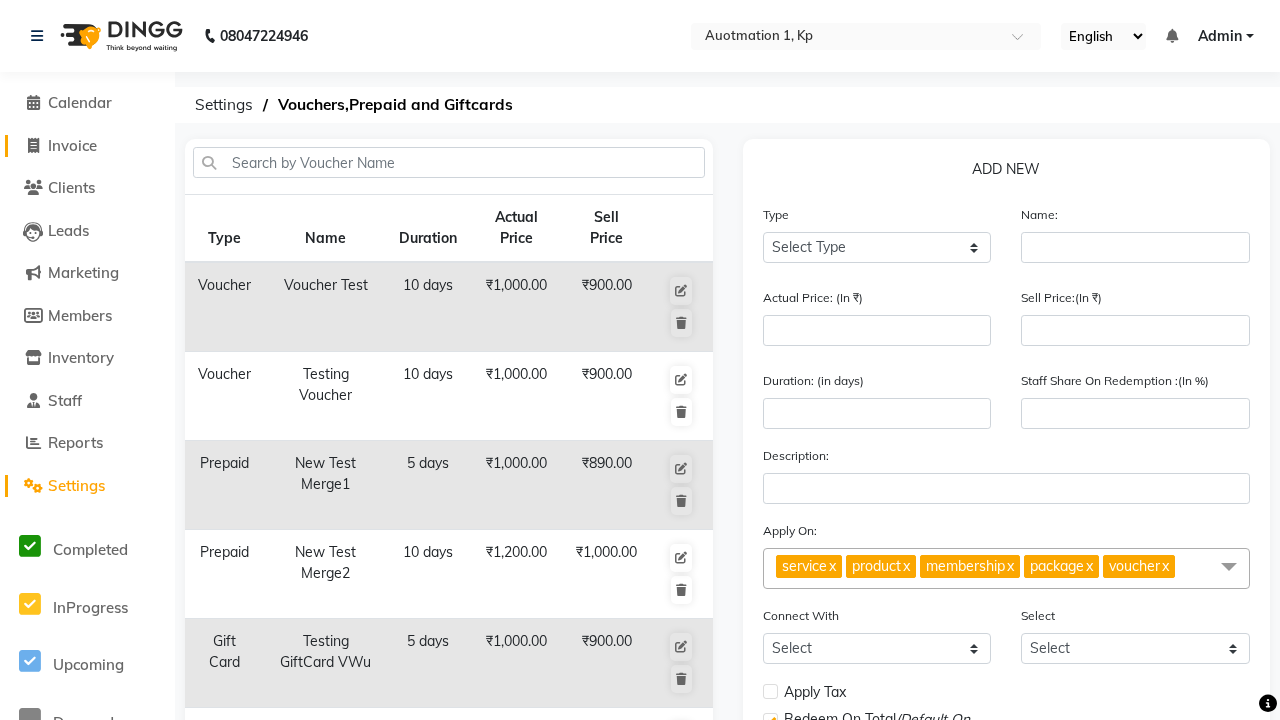 click on "Invoice" 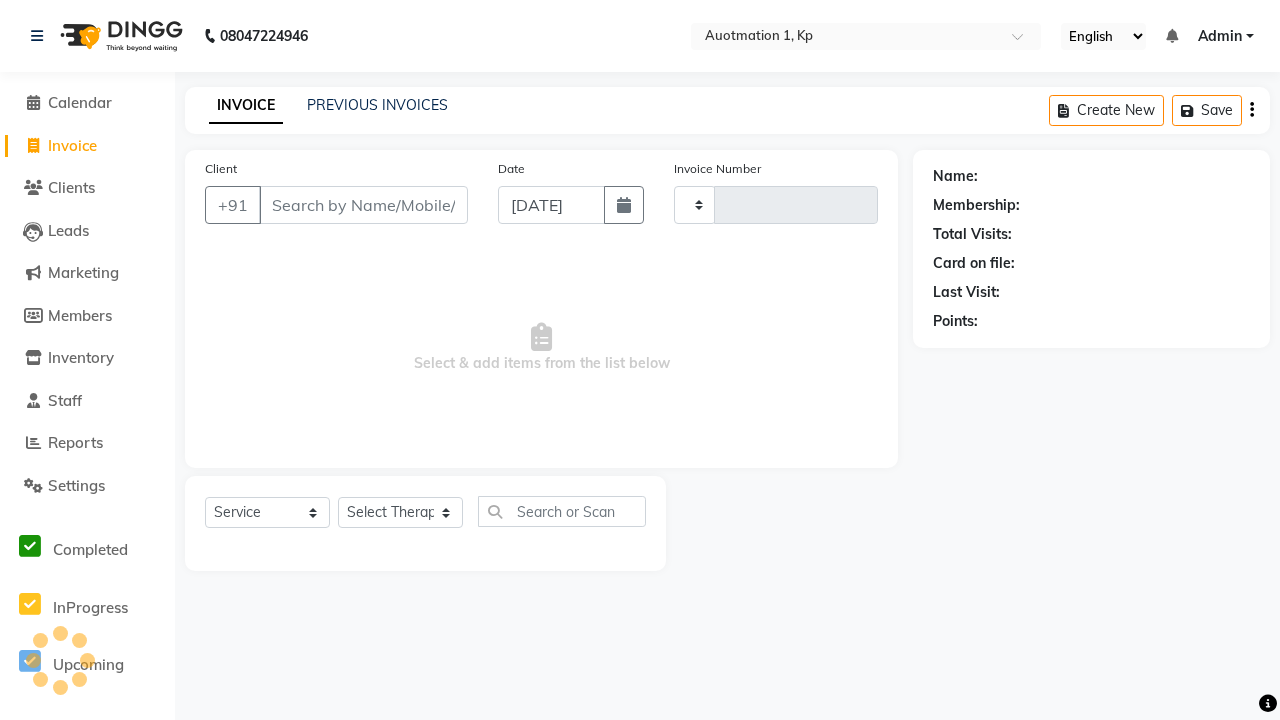 type on "2403" 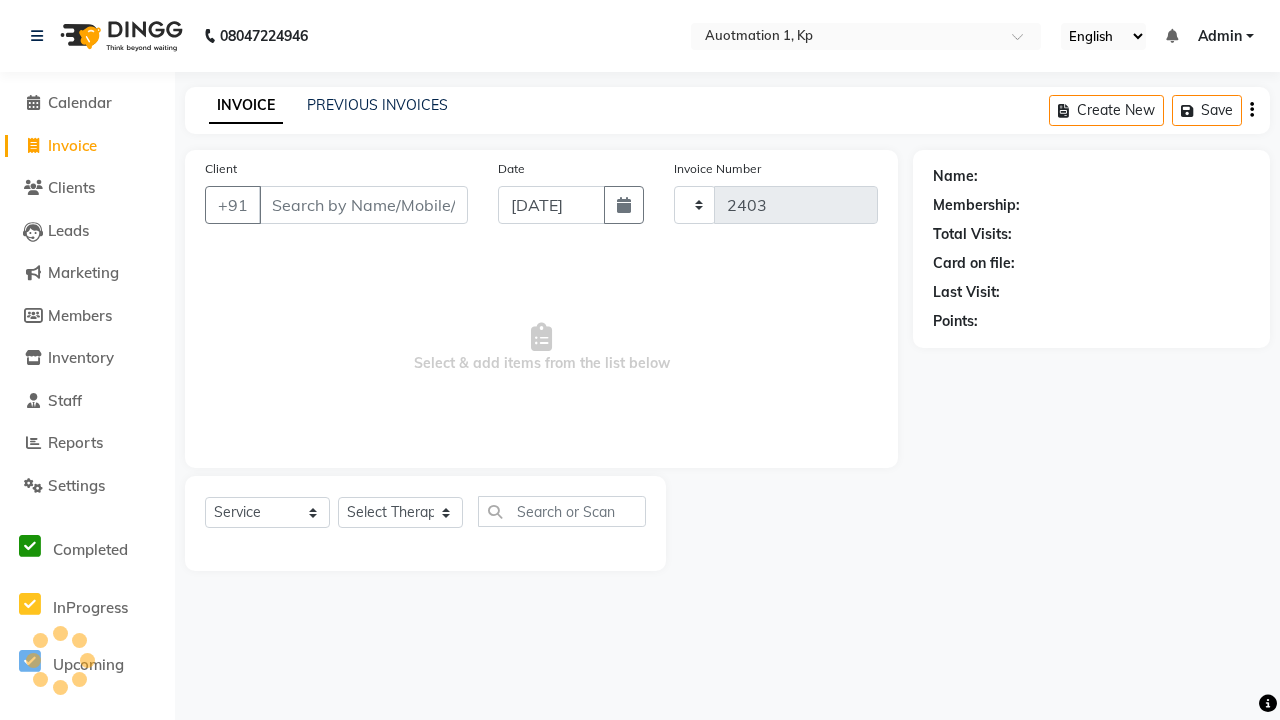select on "150" 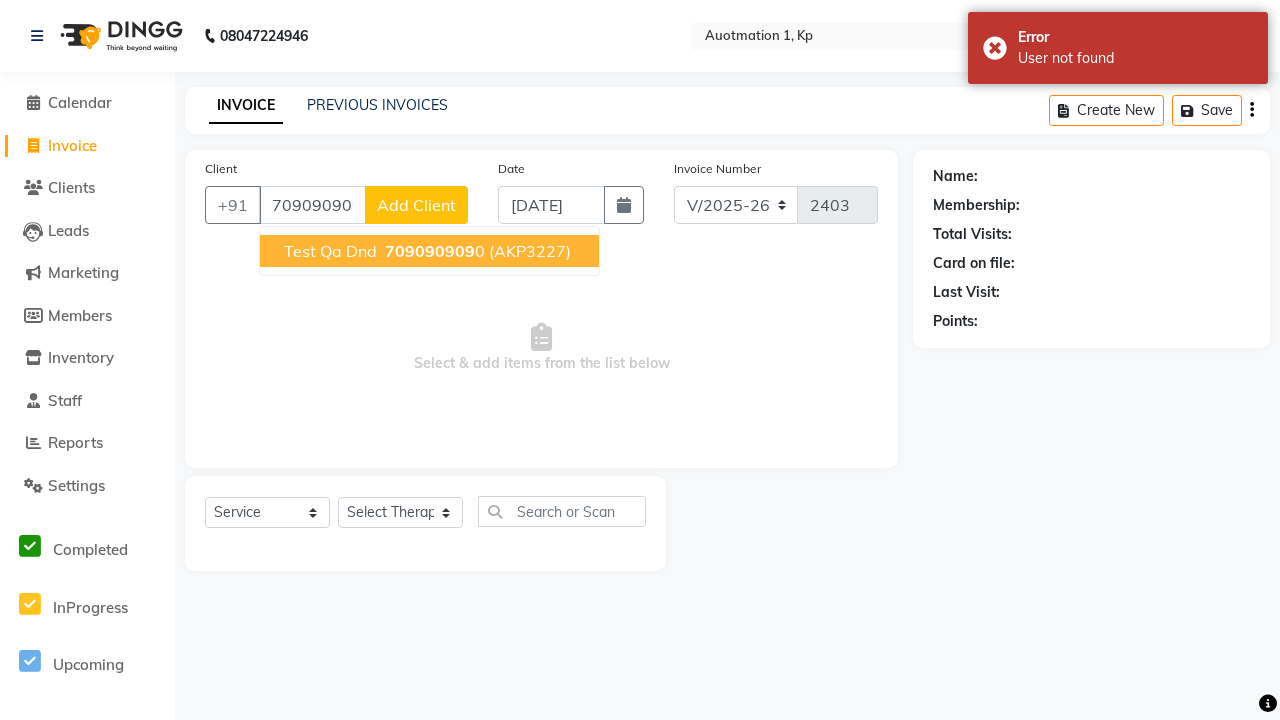 click on "709090909" at bounding box center (430, 251) 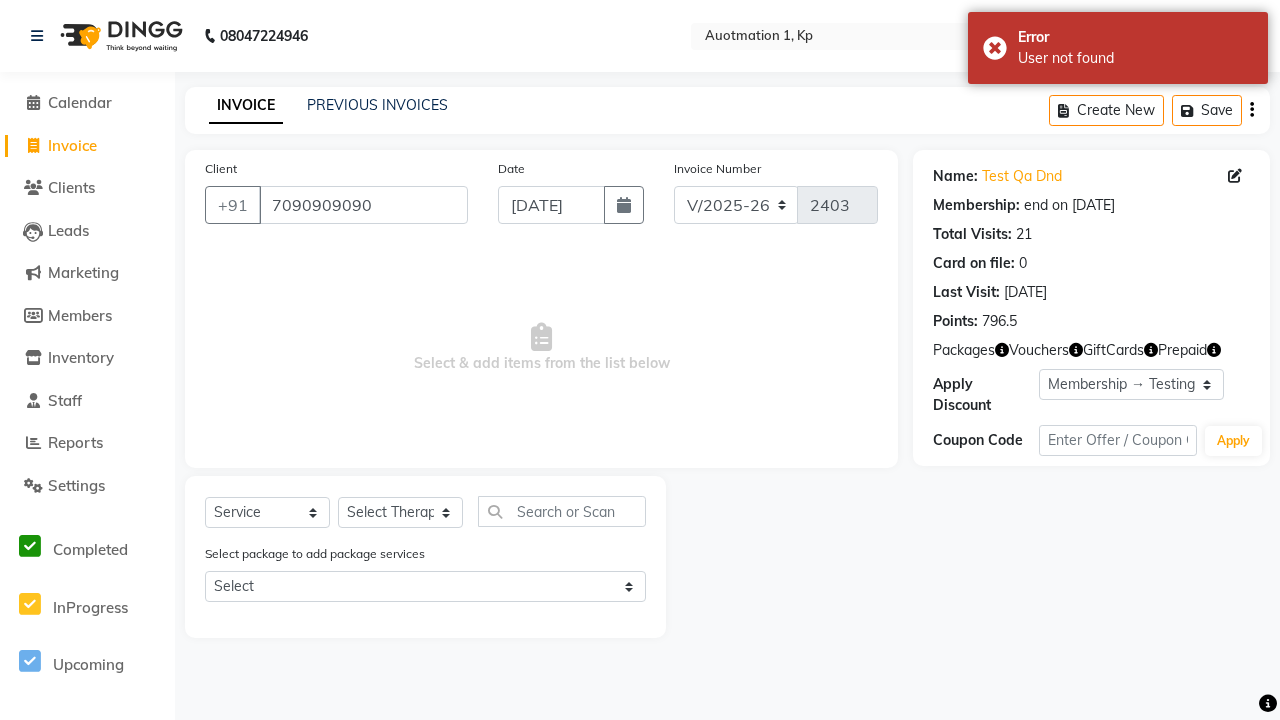select on "0:" 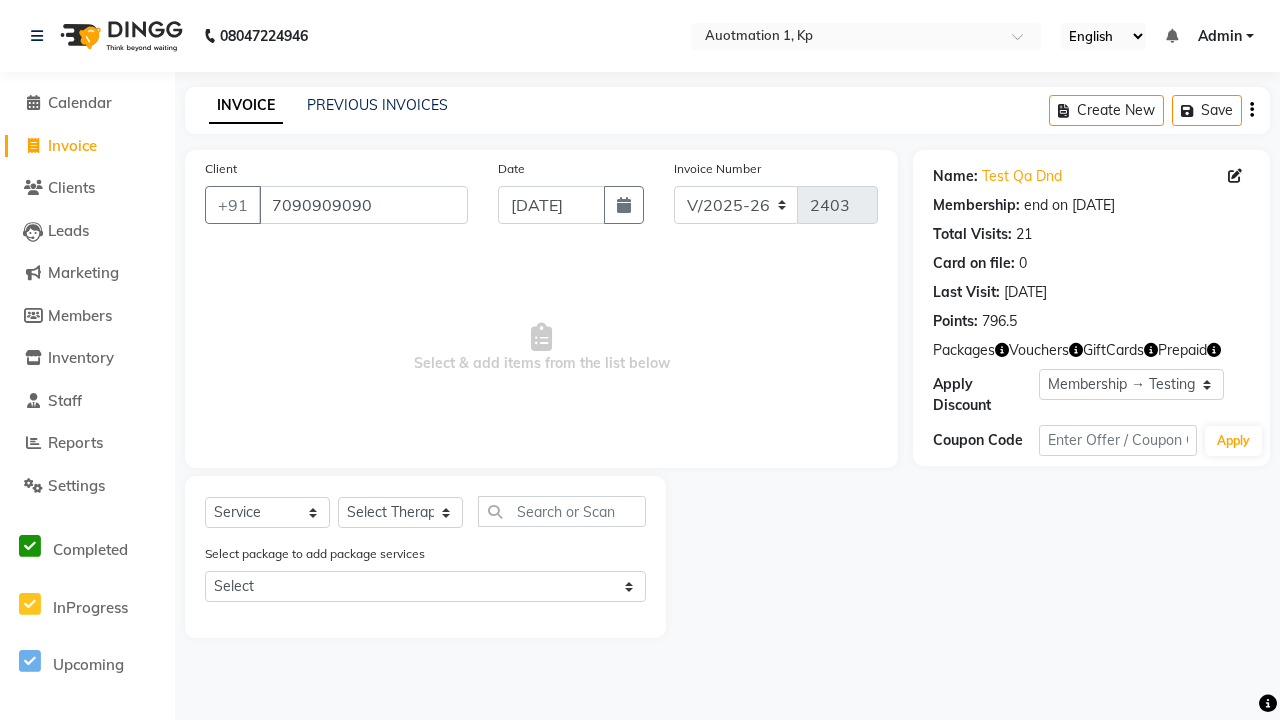 select on "V" 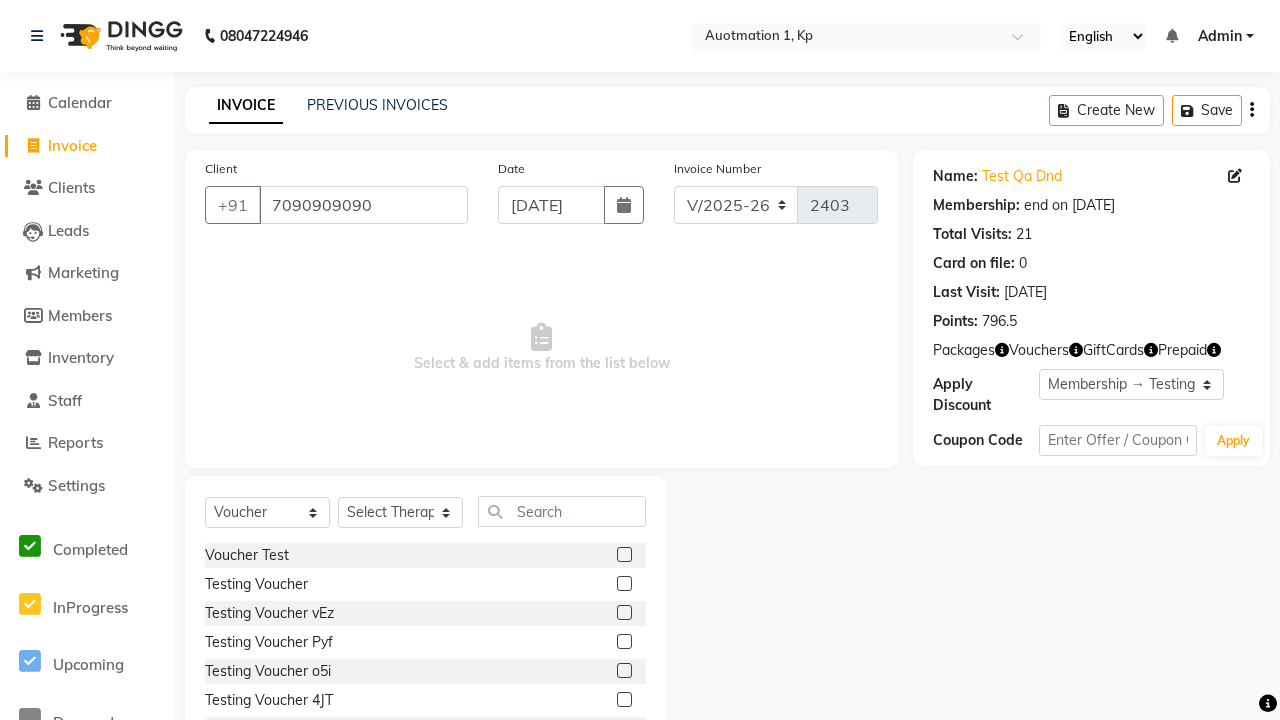 select on "2102" 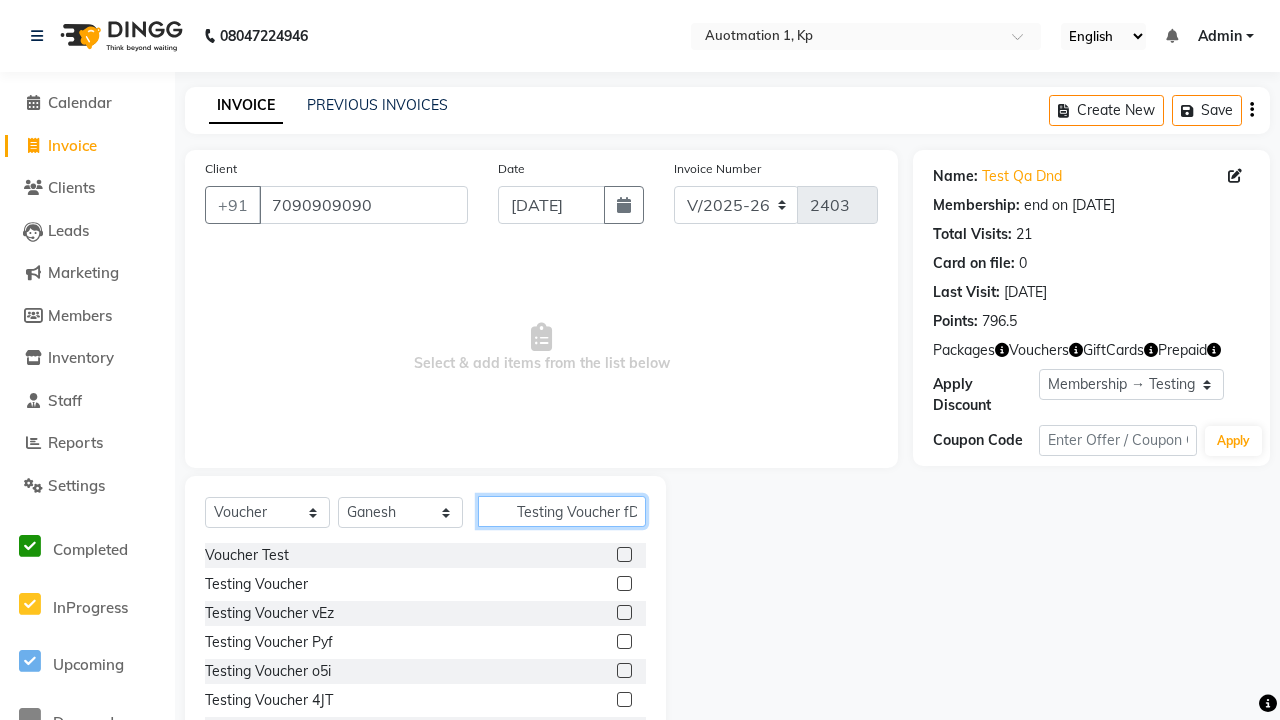 scroll, scrollTop: 0, scrollLeft: 11, axis: horizontal 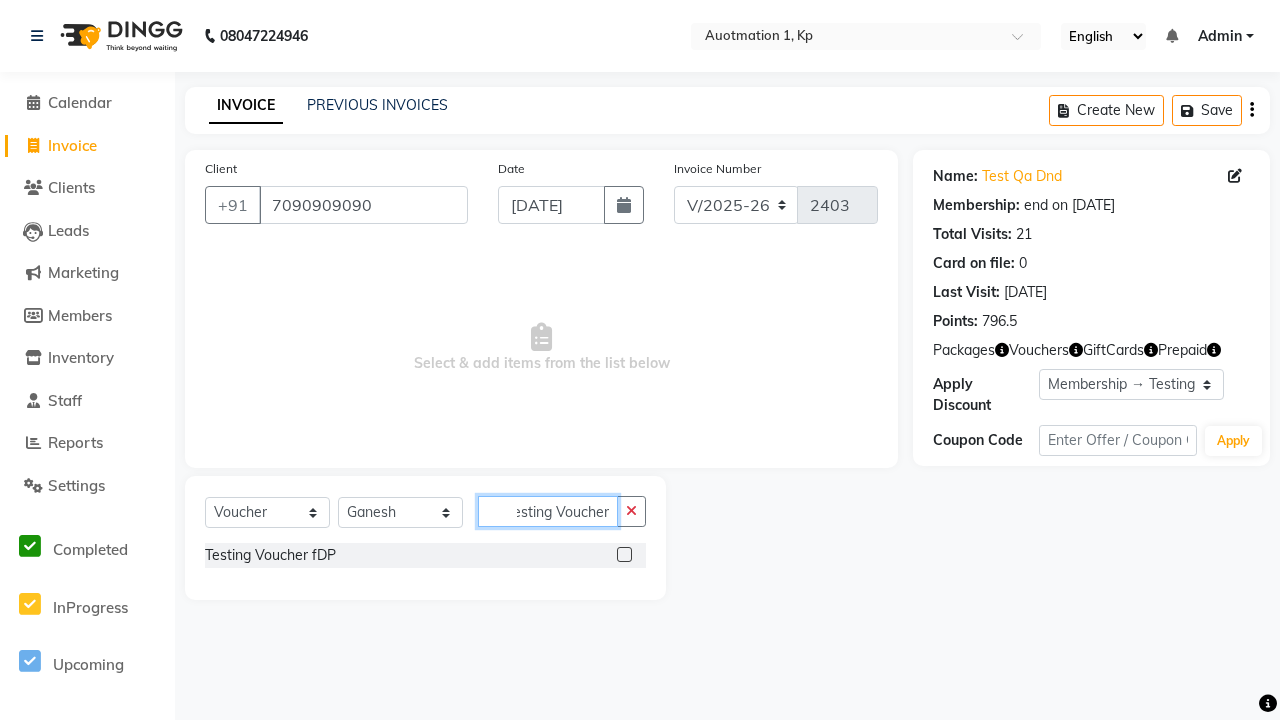 type on "Testing Voucher fDP" 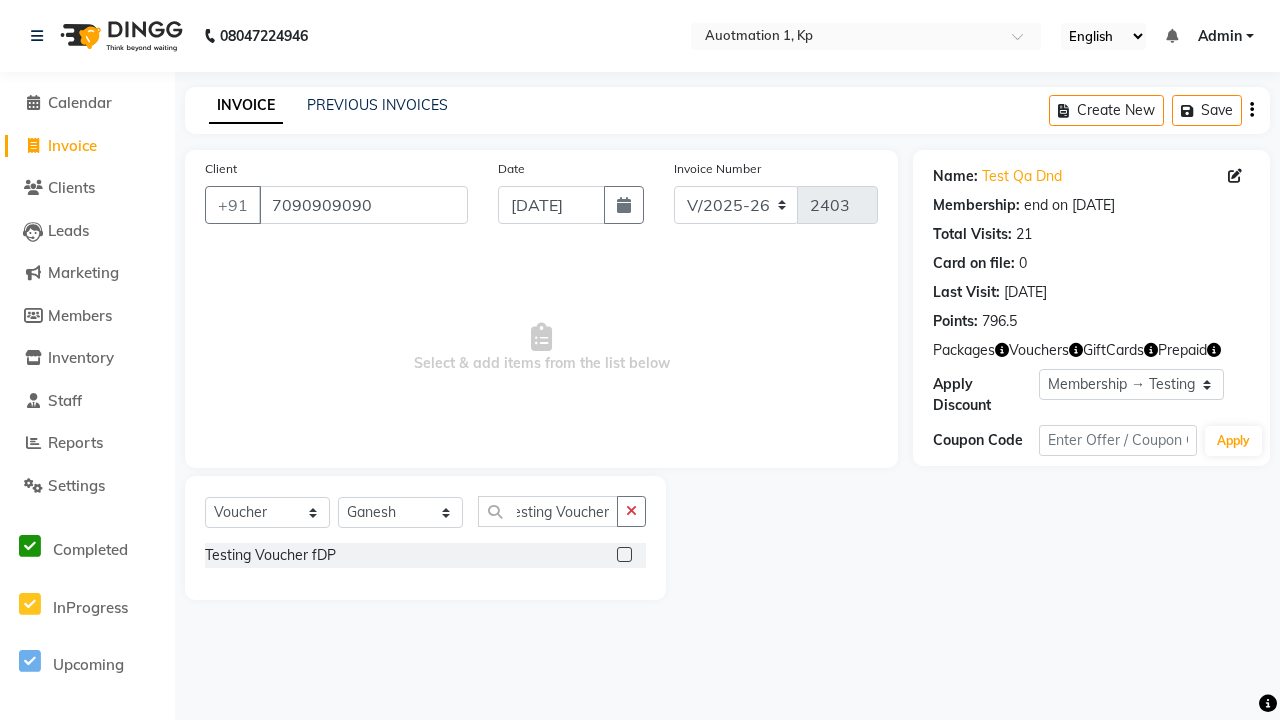 click 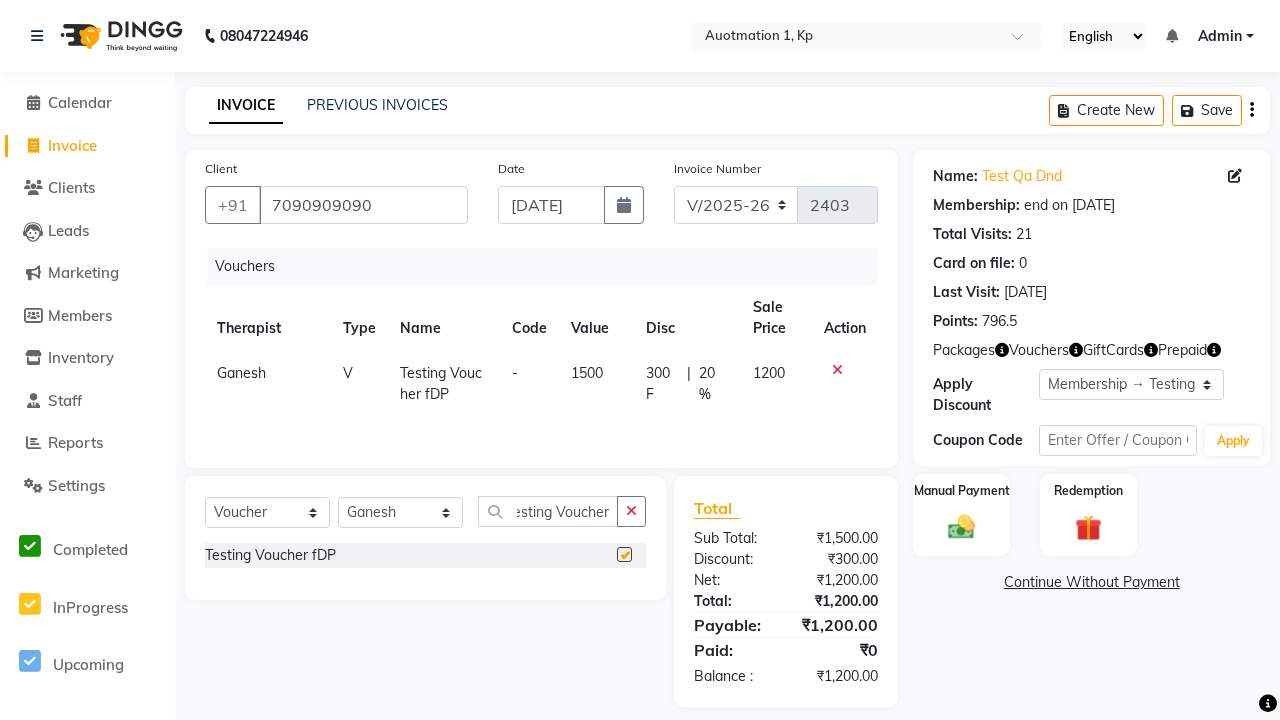 scroll, scrollTop: 0, scrollLeft: 0, axis: both 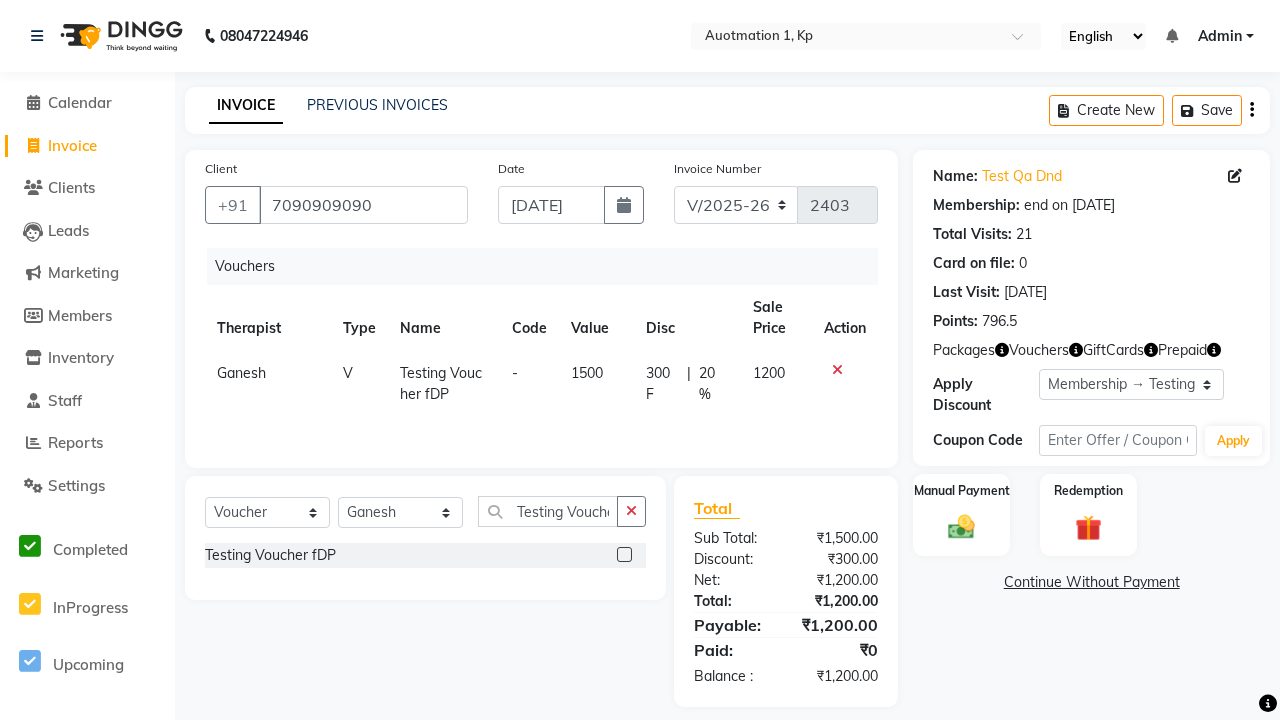 checkbox on "false" 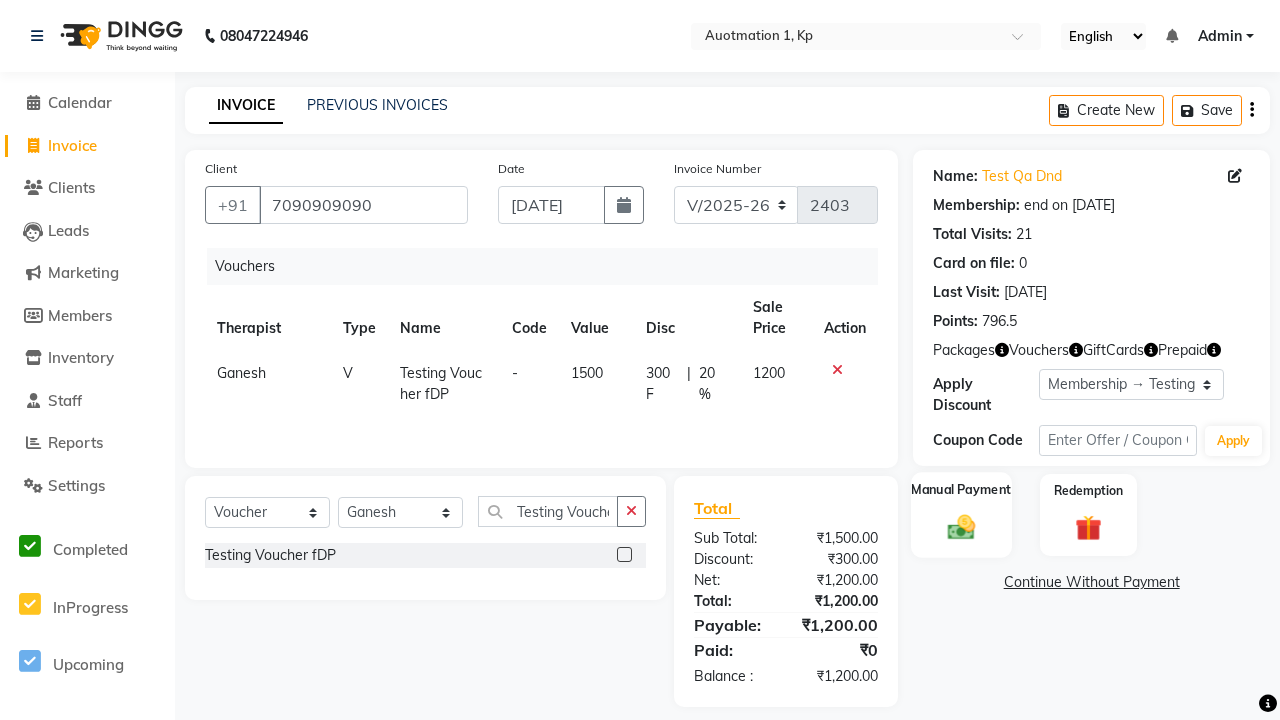 click 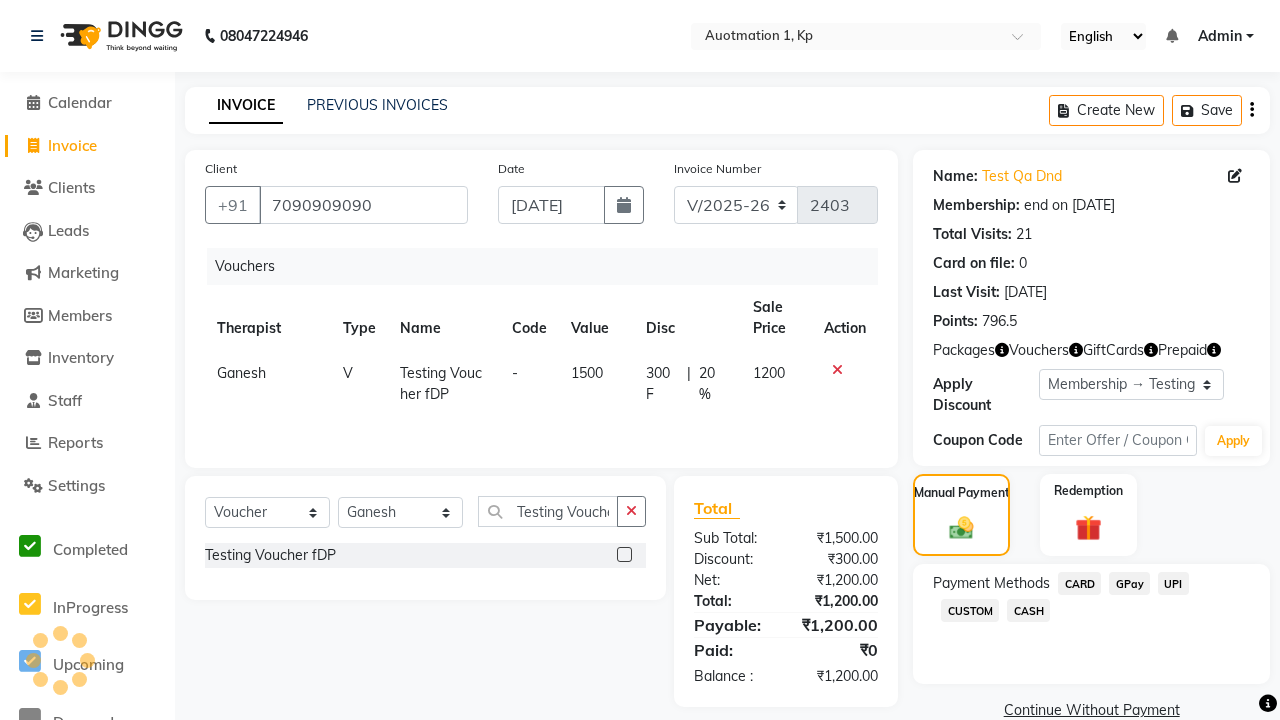 click on "CARD" 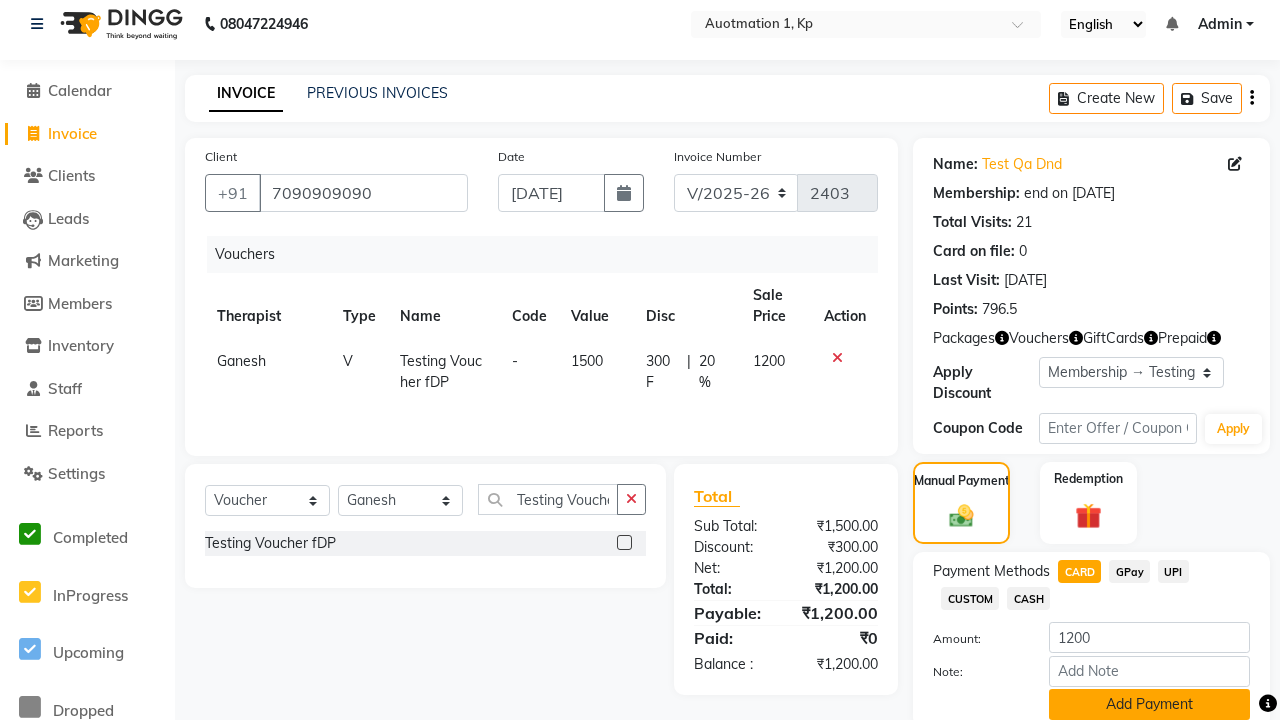 click on "Add Payment" 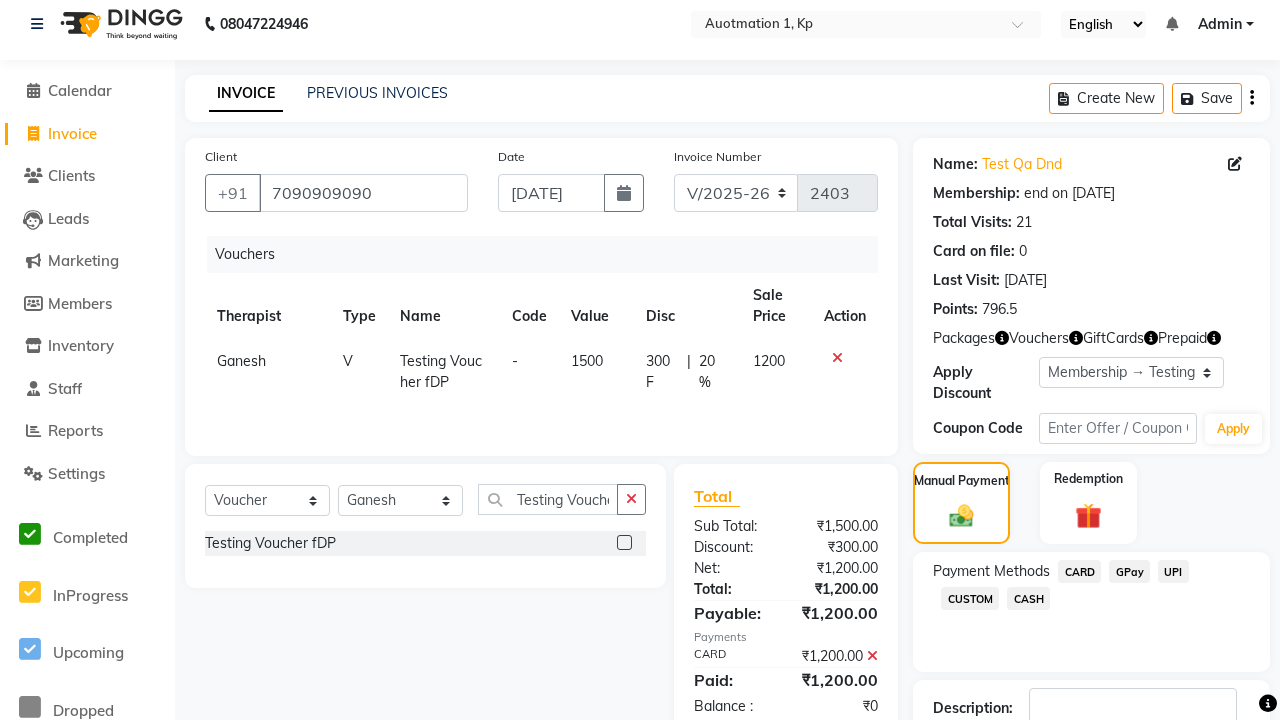 scroll, scrollTop: 148, scrollLeft: 0, axis: vertical 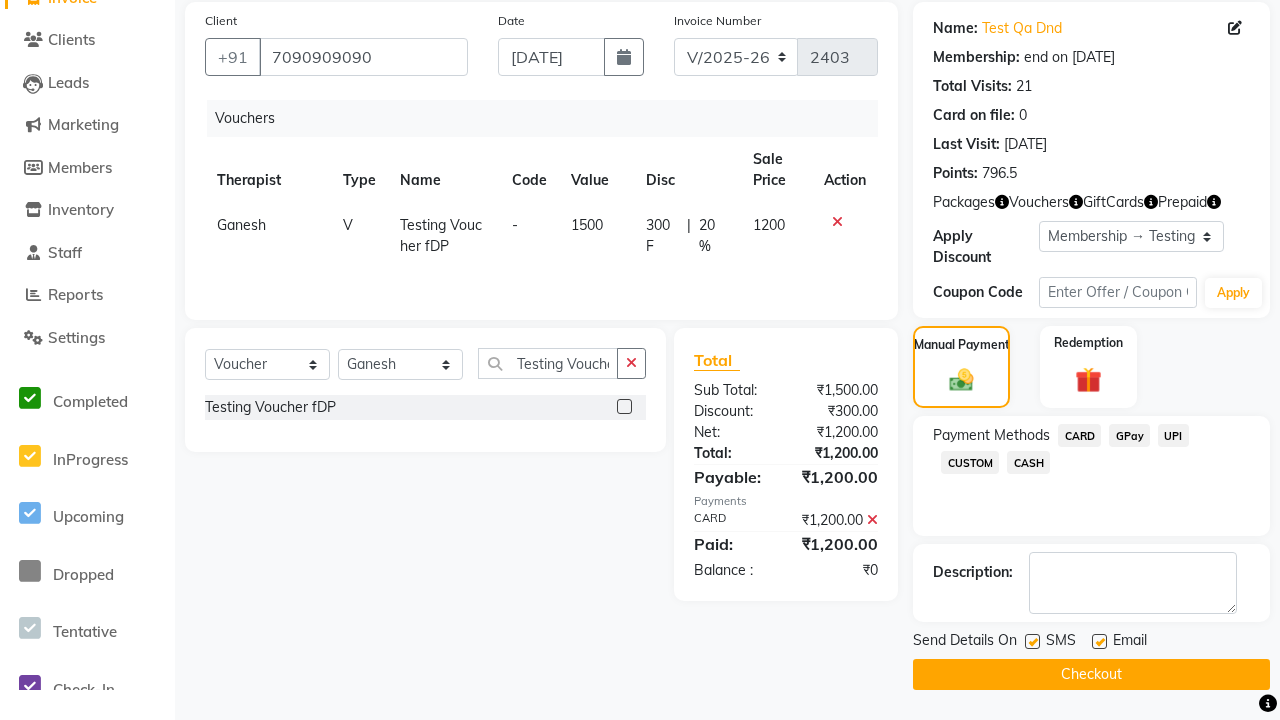 click 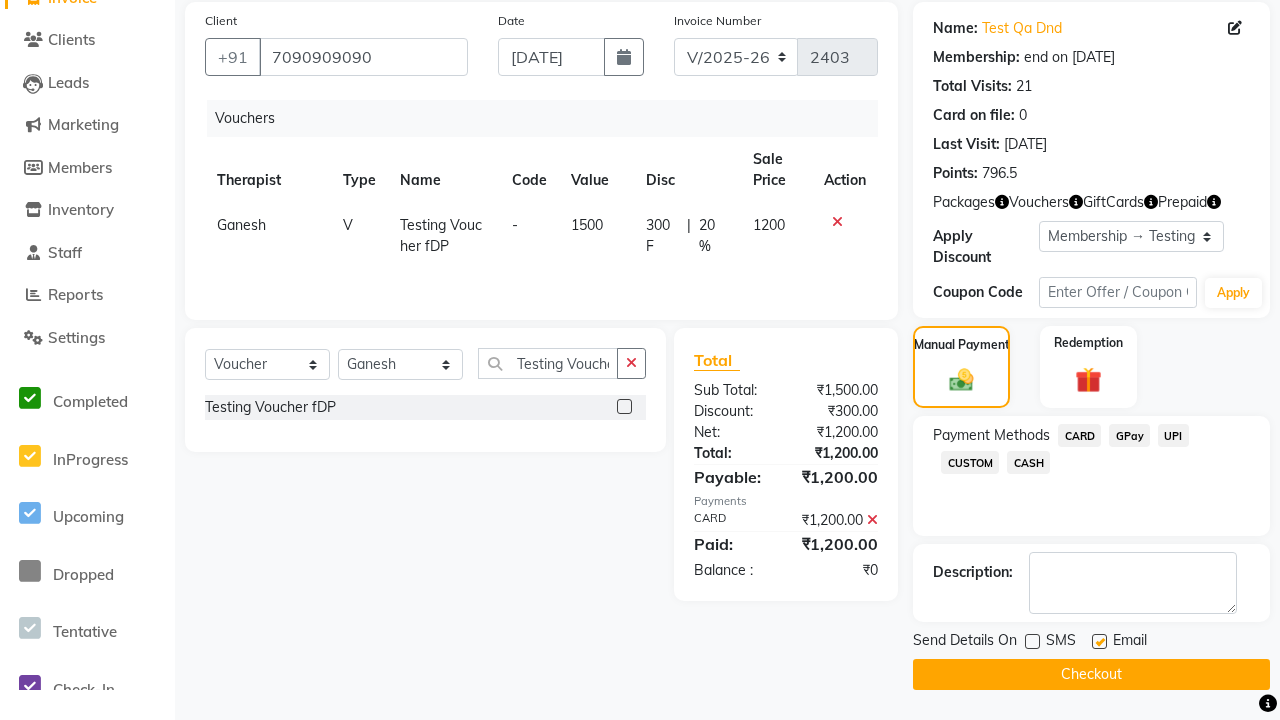 click 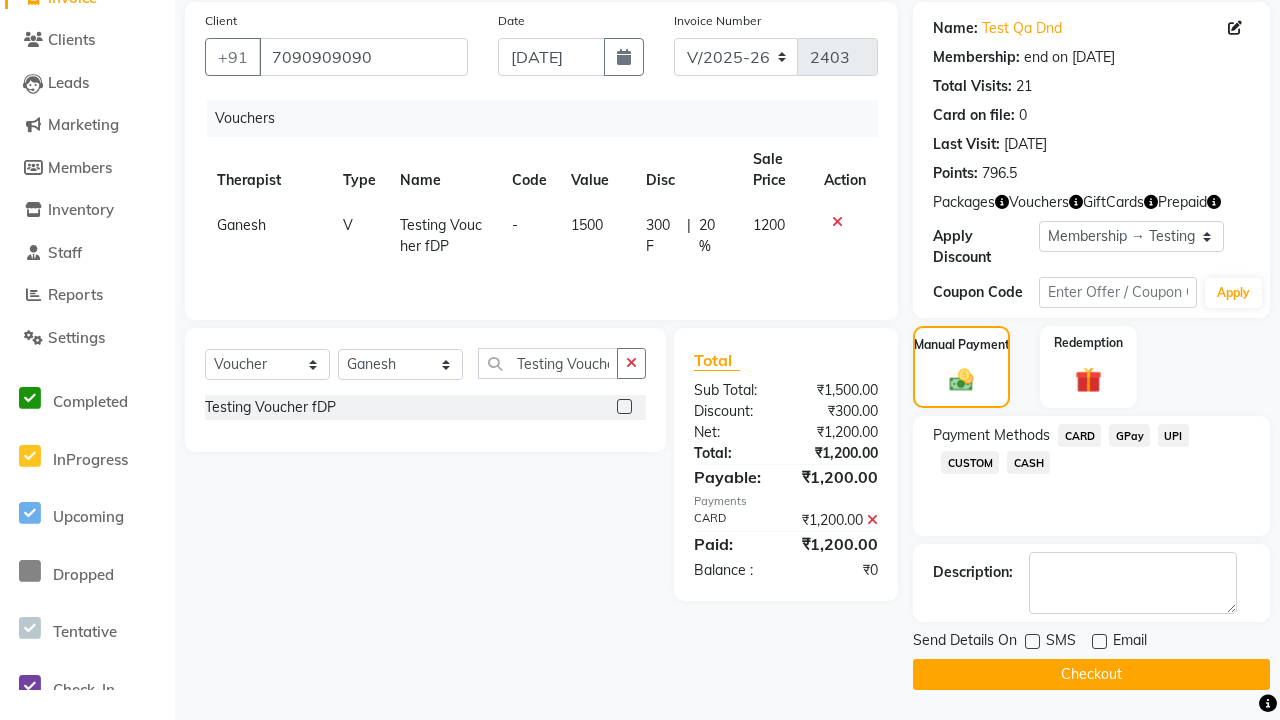 click on "Checkout" 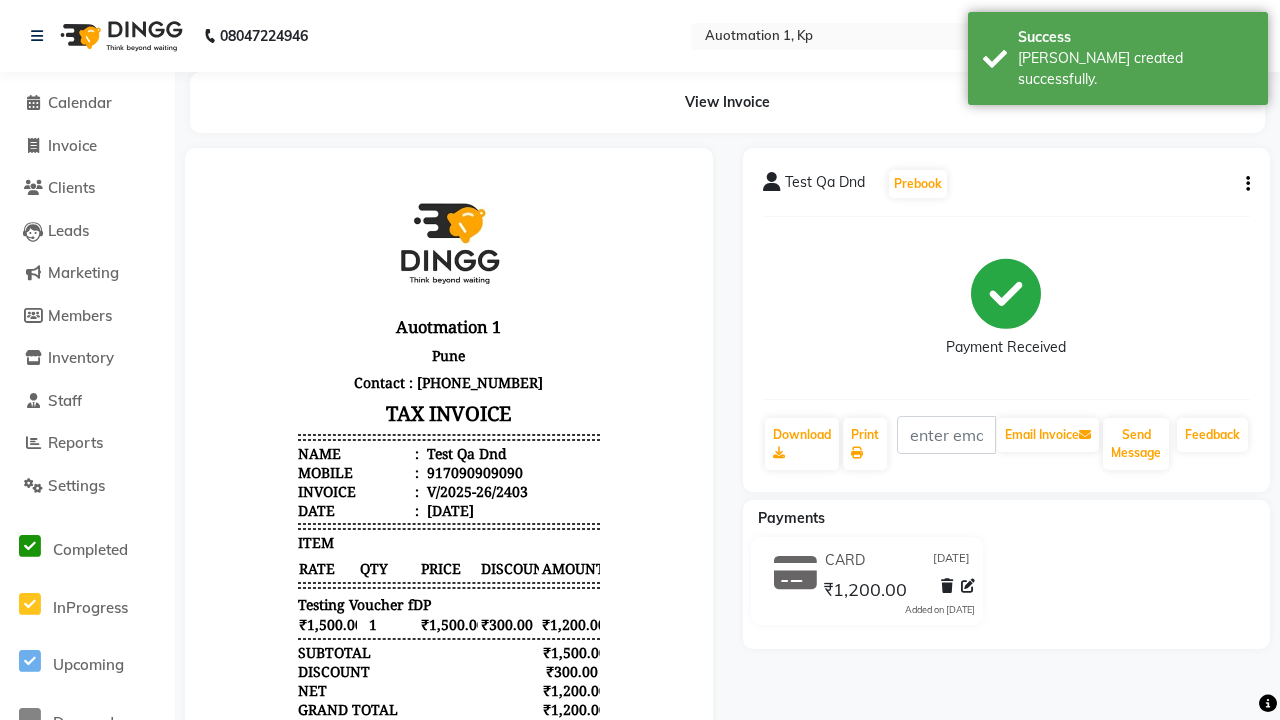 scroll, scrollTop: 0, scrollLeft: 0, axis: both 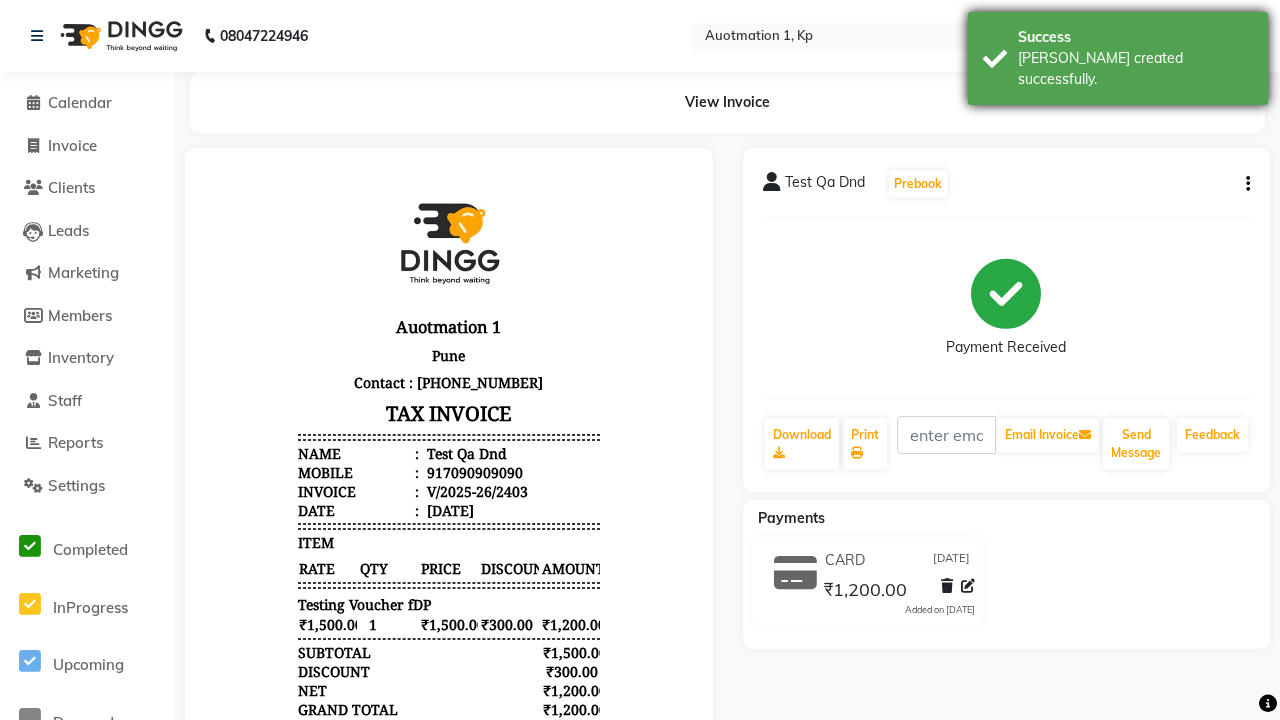 click on "[PERSON_NAME] created successfully." at bounding box center [1135, 69] 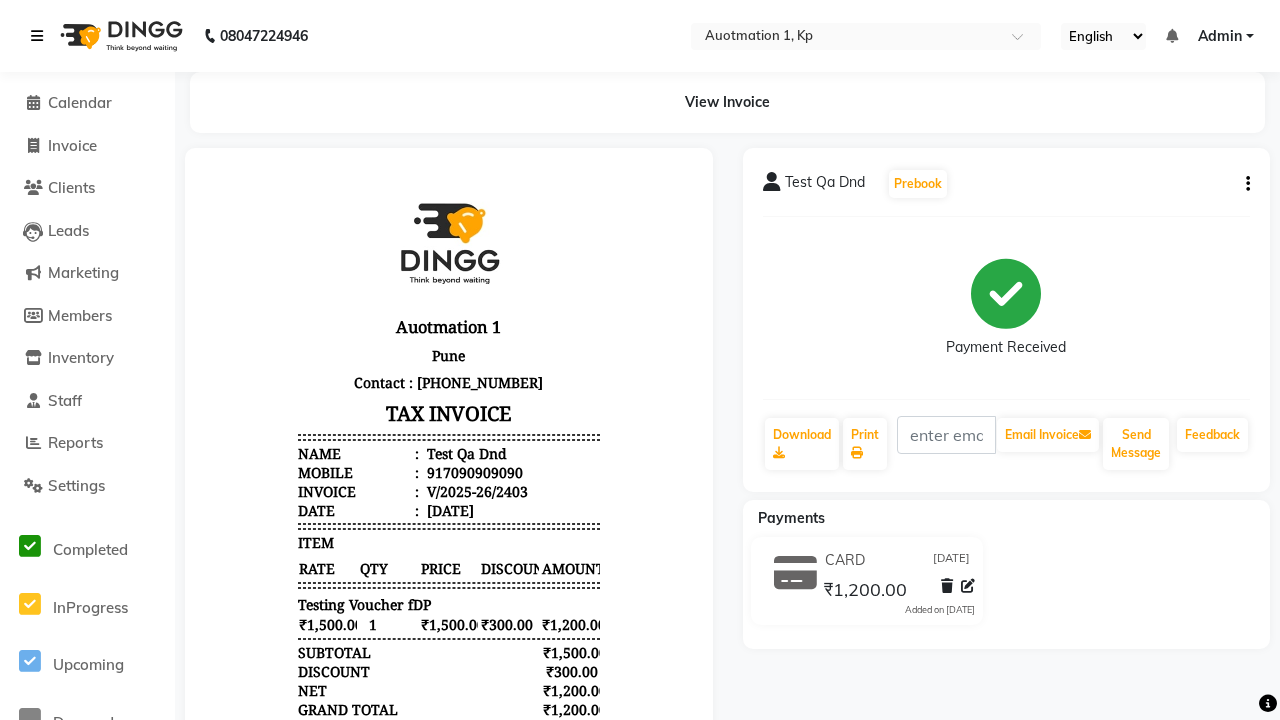 click at bounding box center [37, 36] 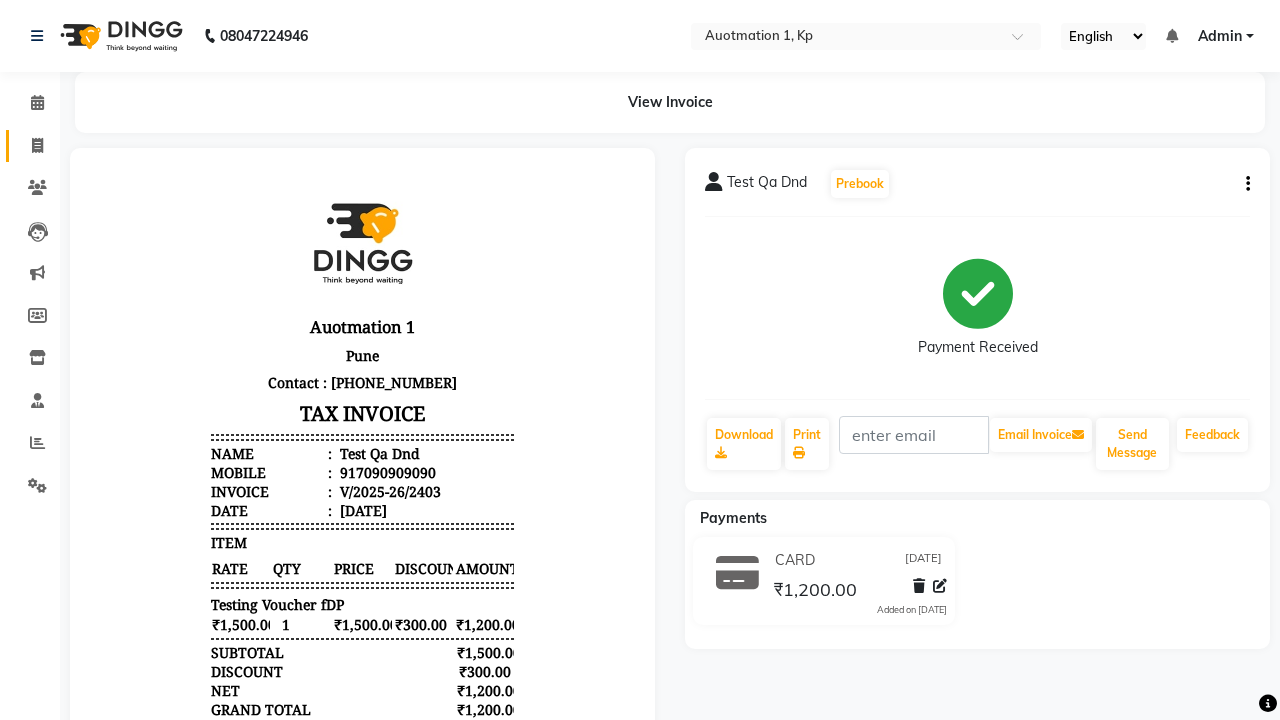 click 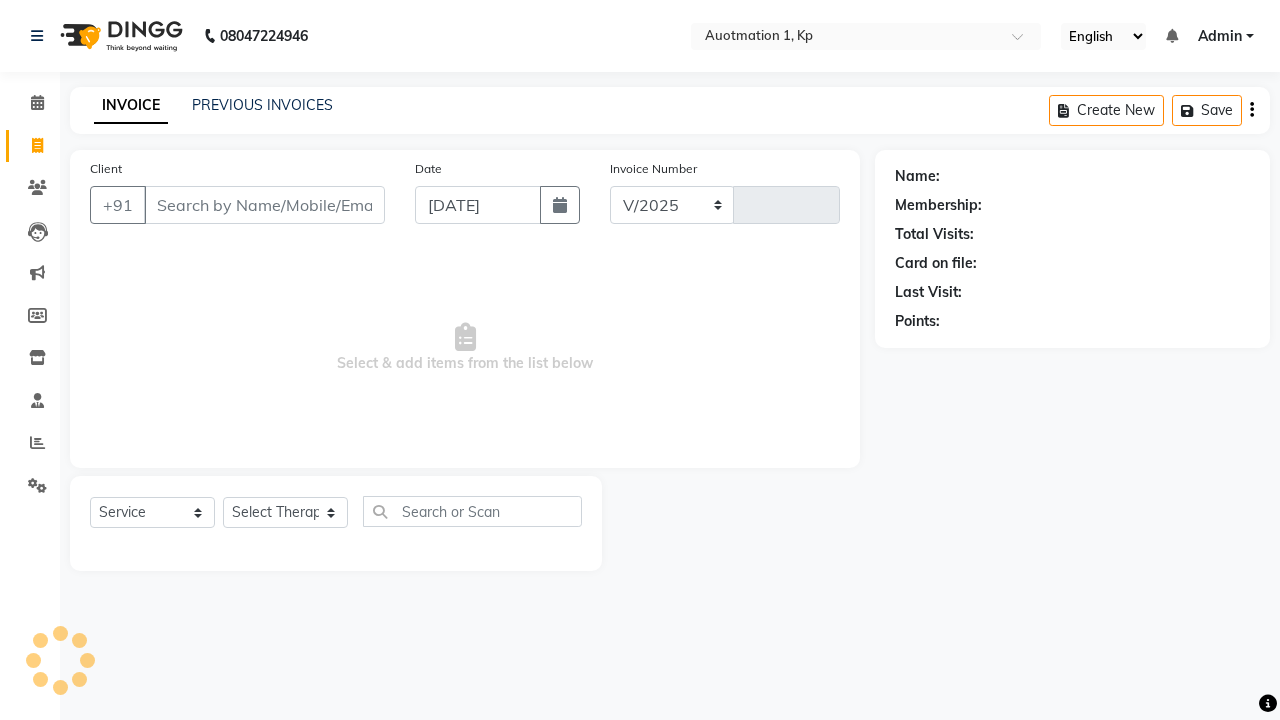 select on "150" 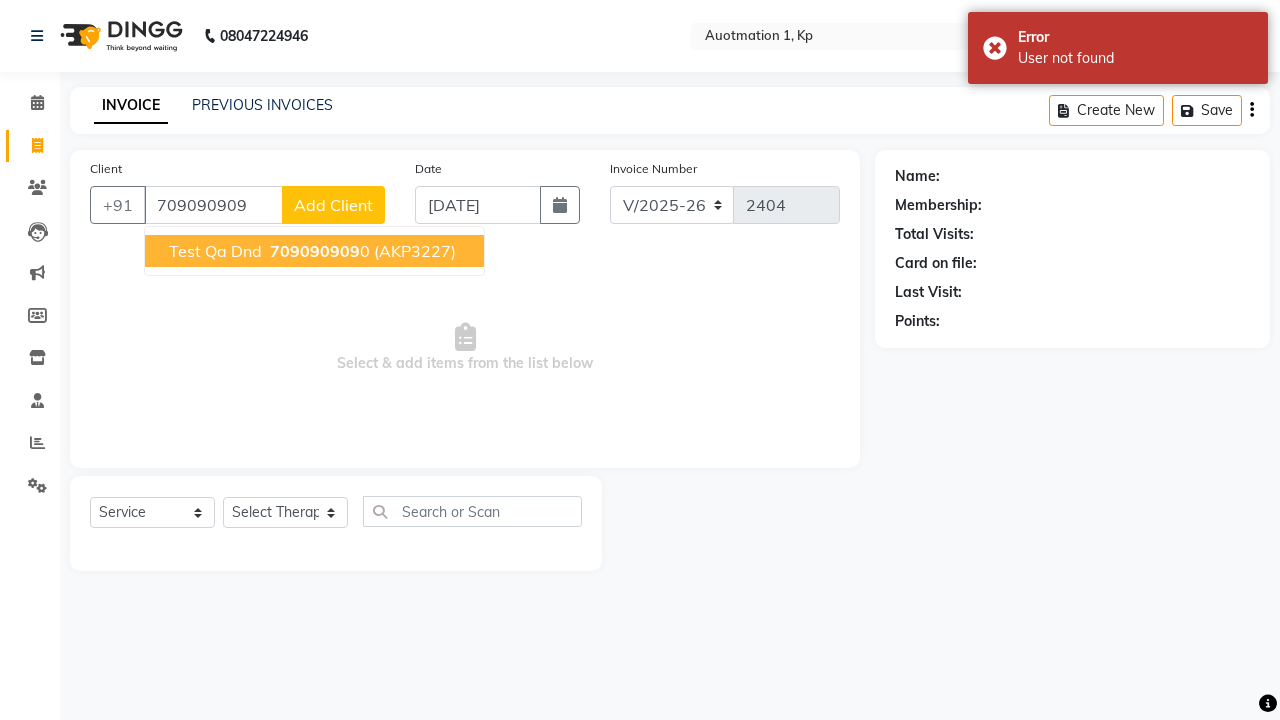click on "709090909" at bounding box center [315, 251] 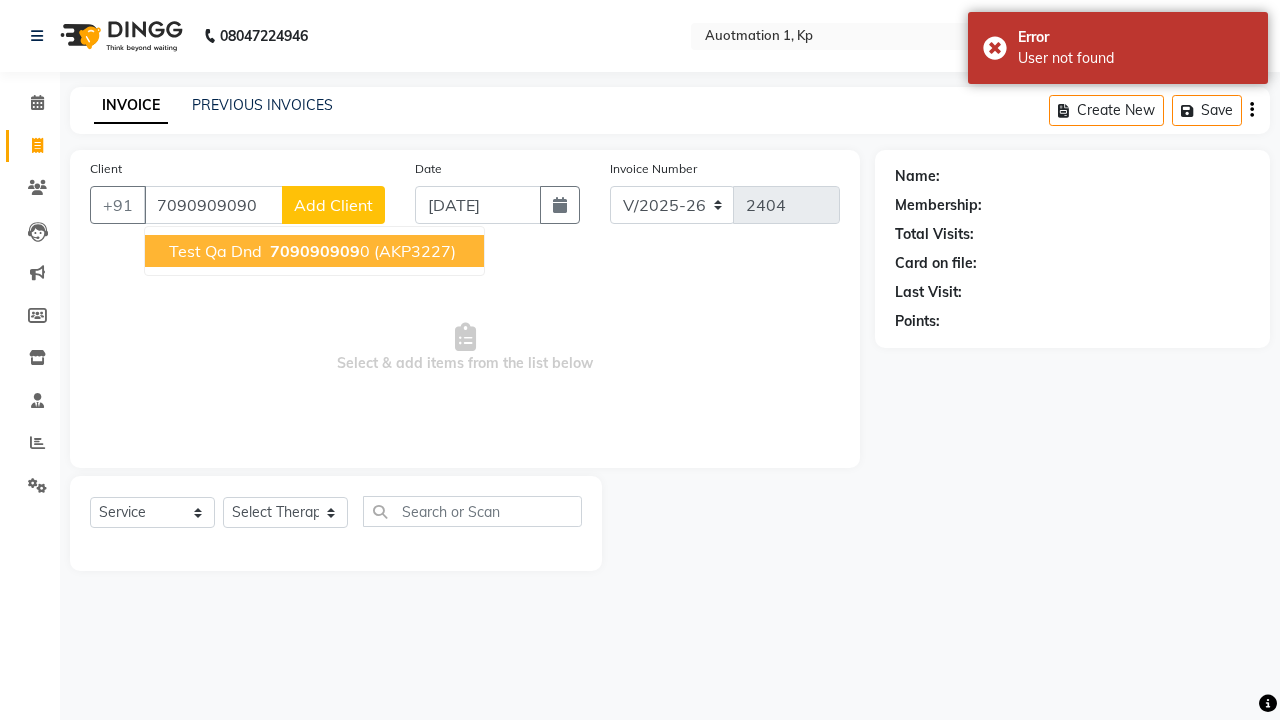 type on "7090909090" 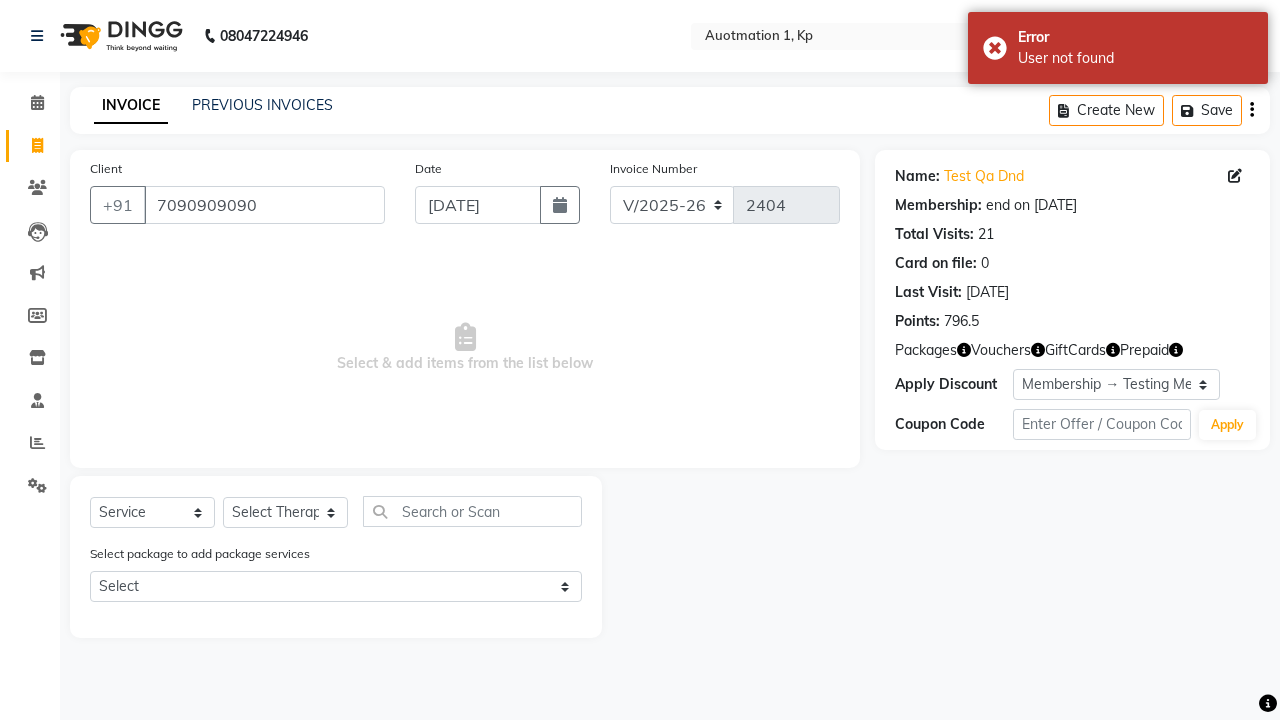 select on "0:" 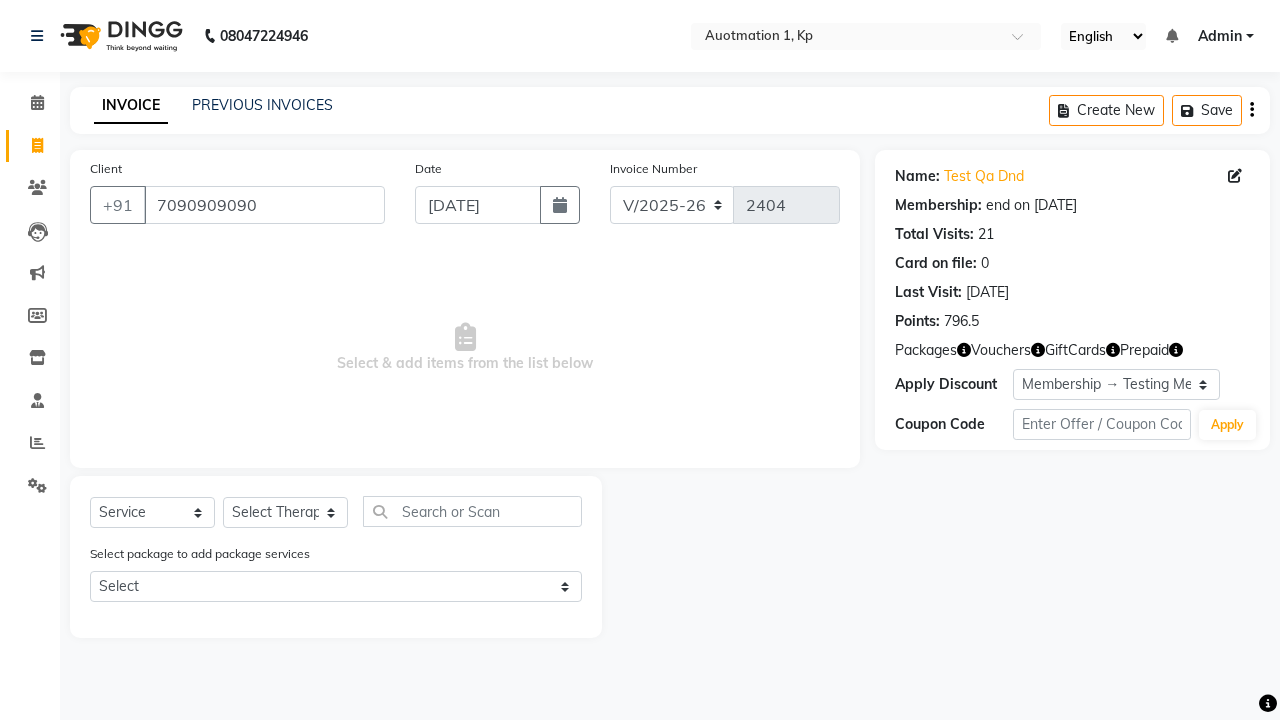 select on "2102" 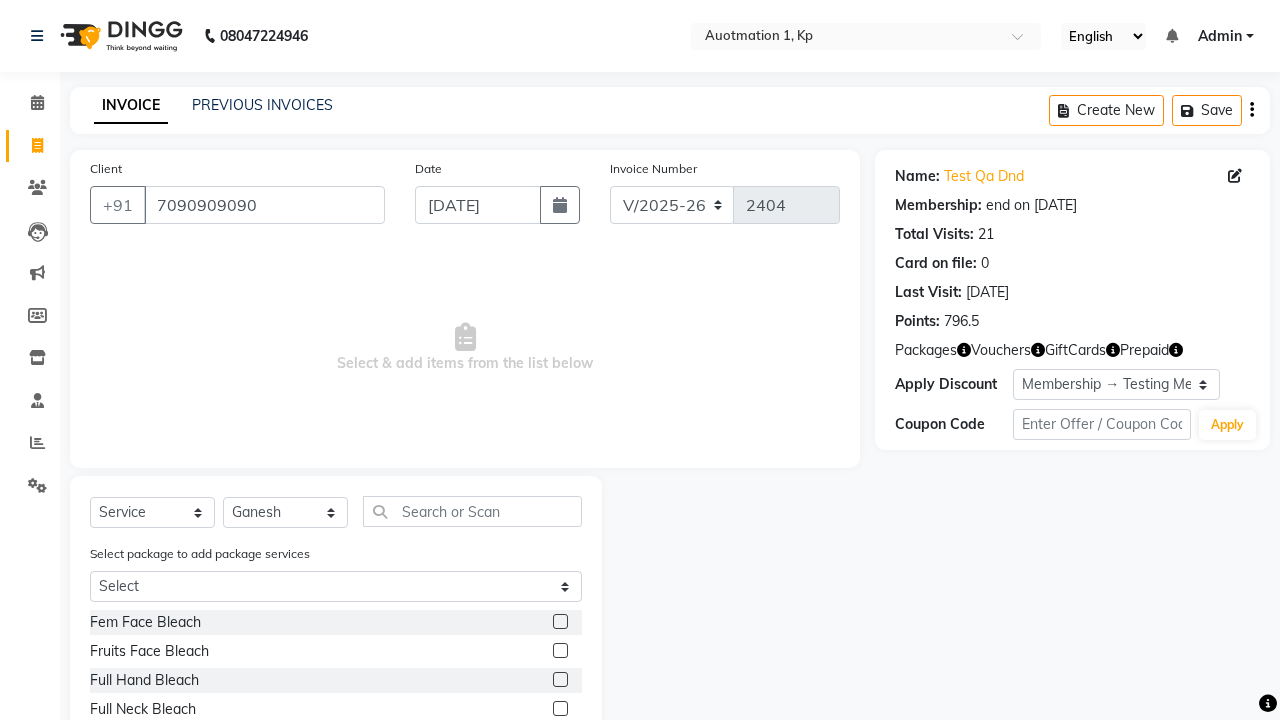 click 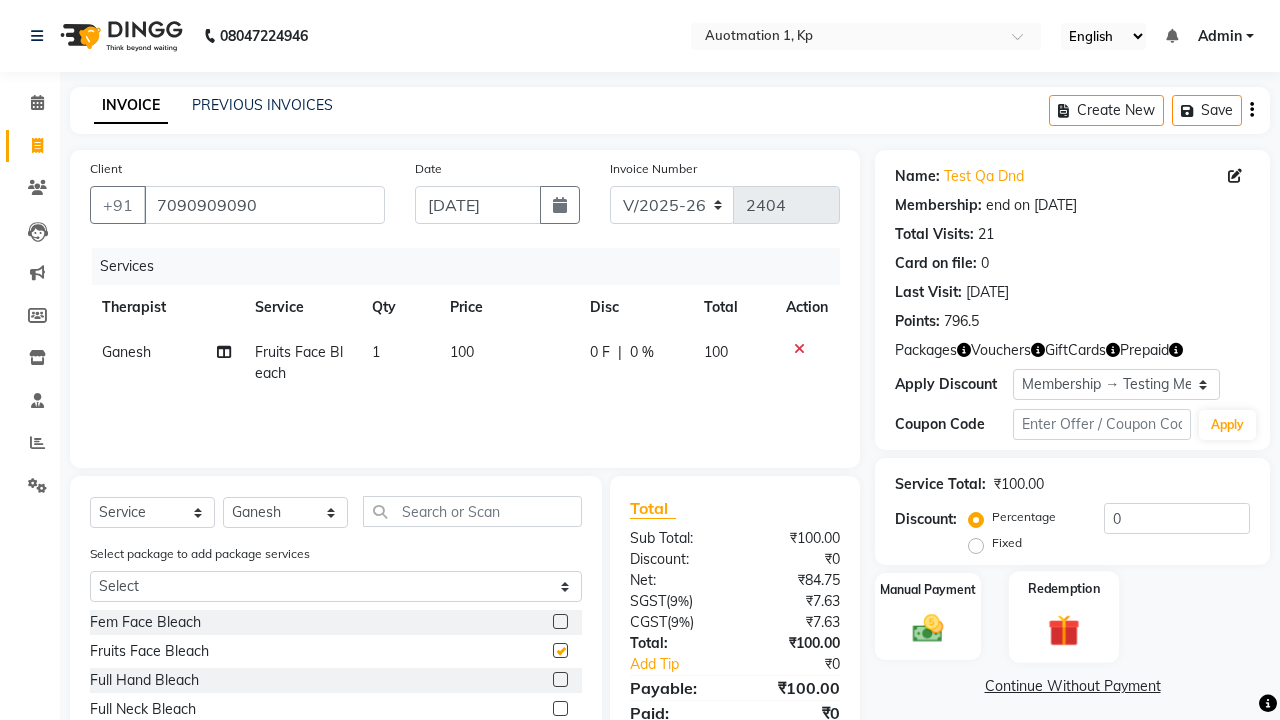 click 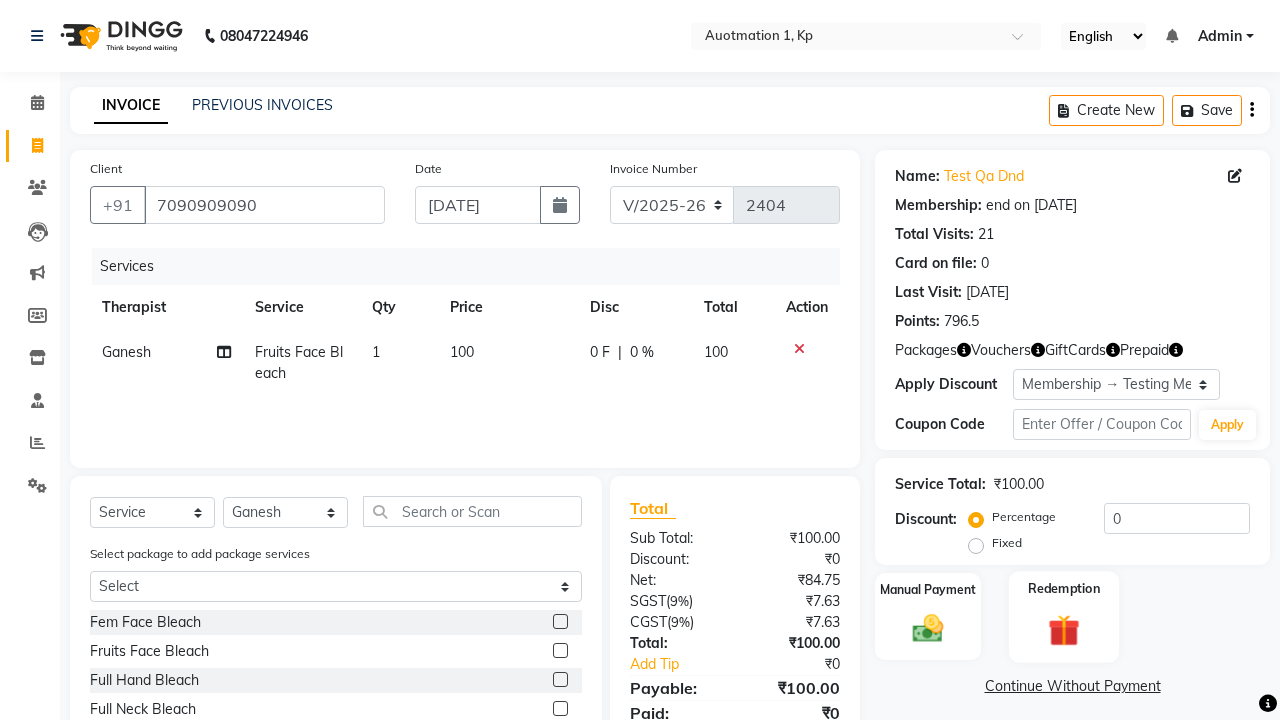 checkbox on "false" 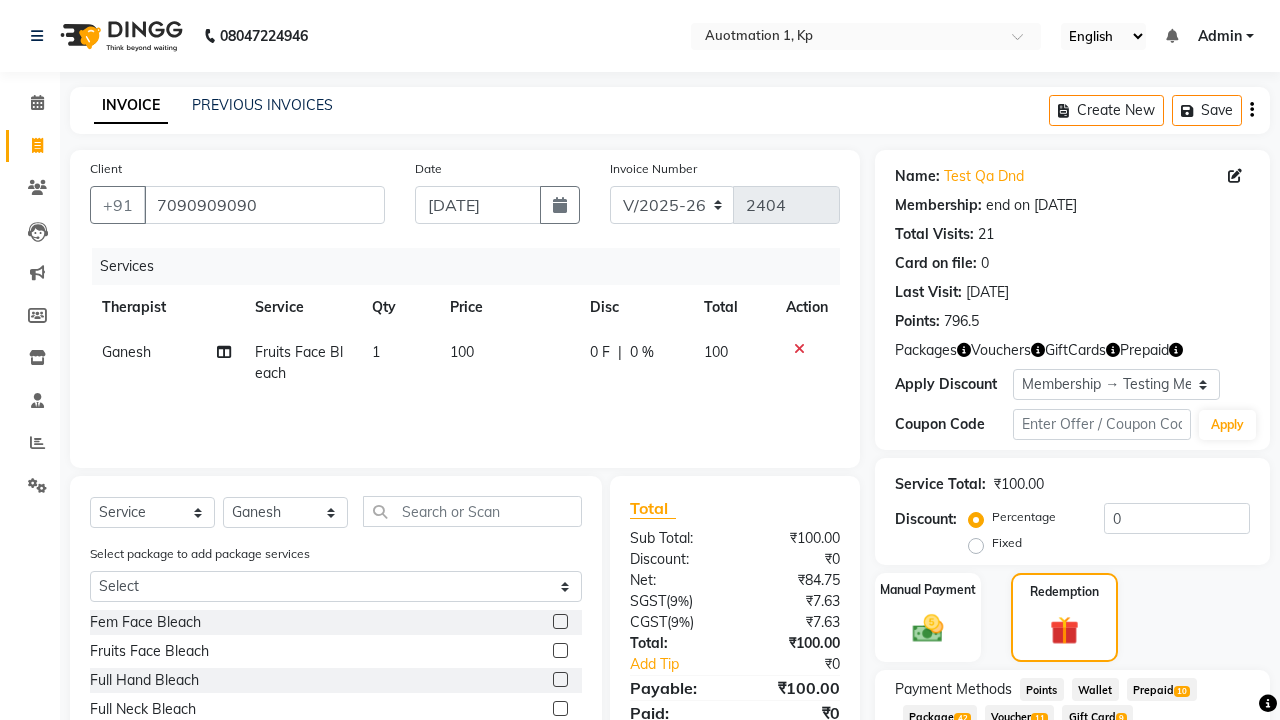 click on "Voucher  11" 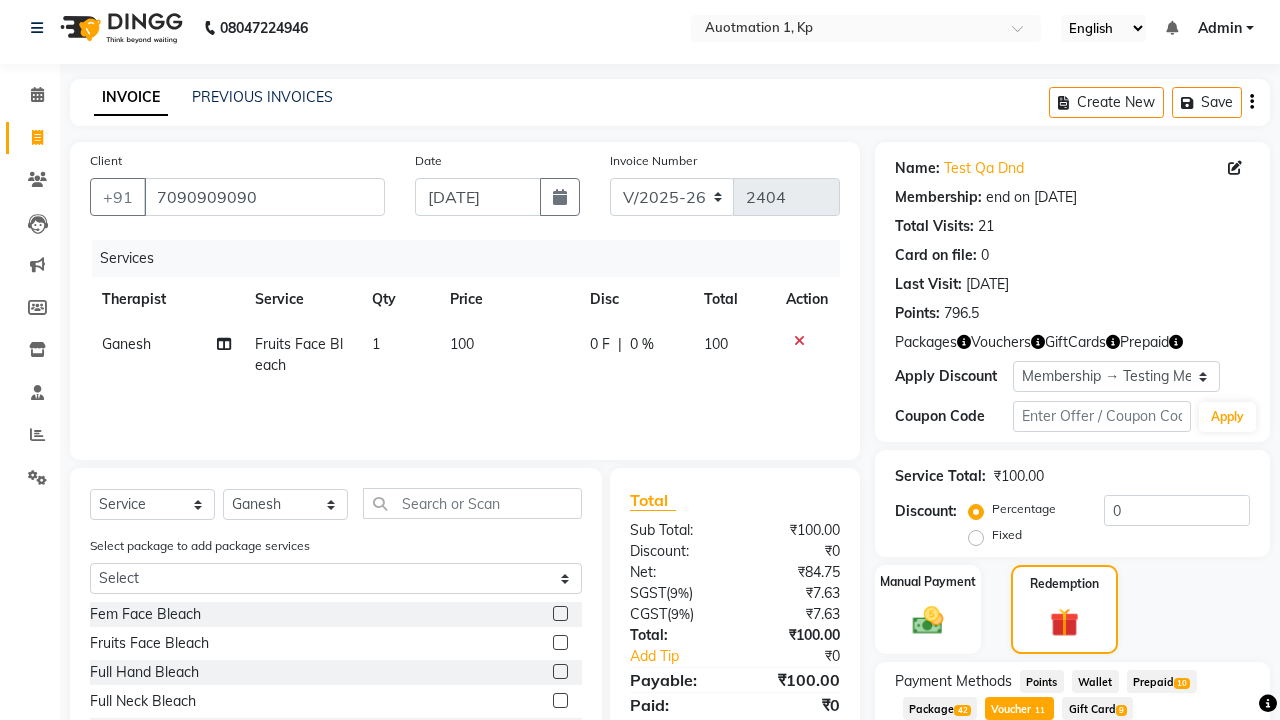 click on "Add" at bounding box center [1202, 789] 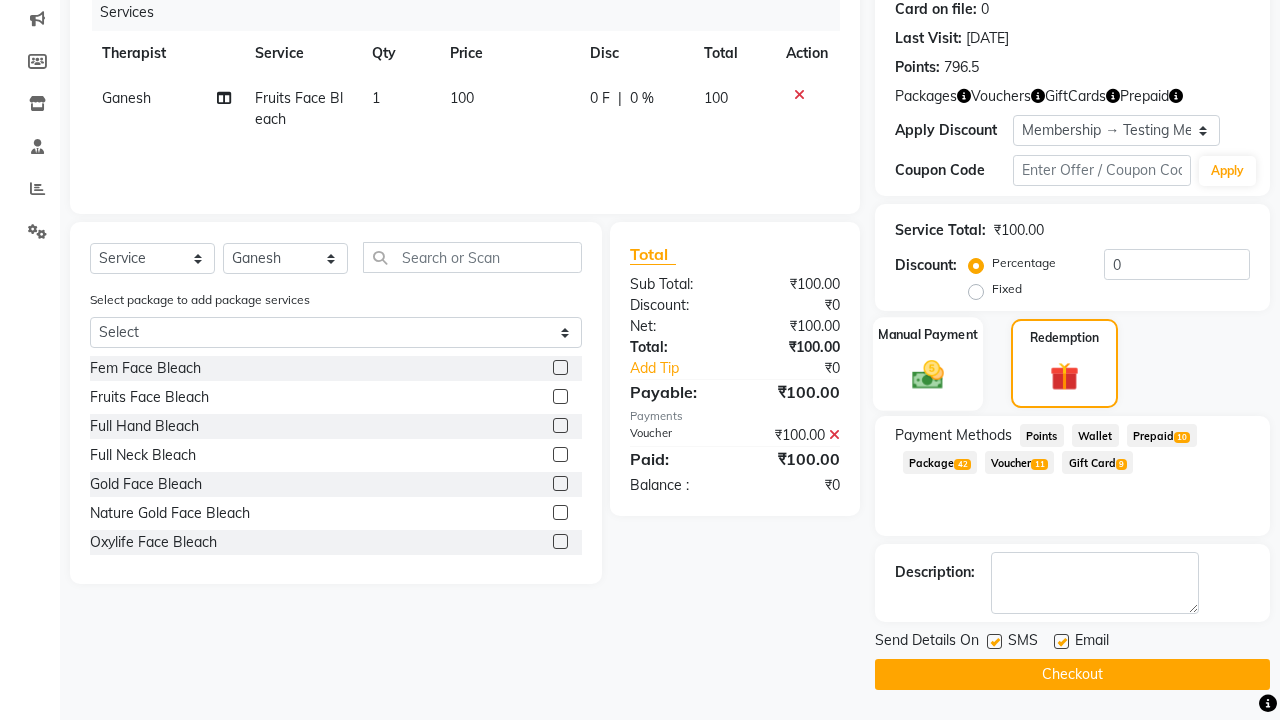 click 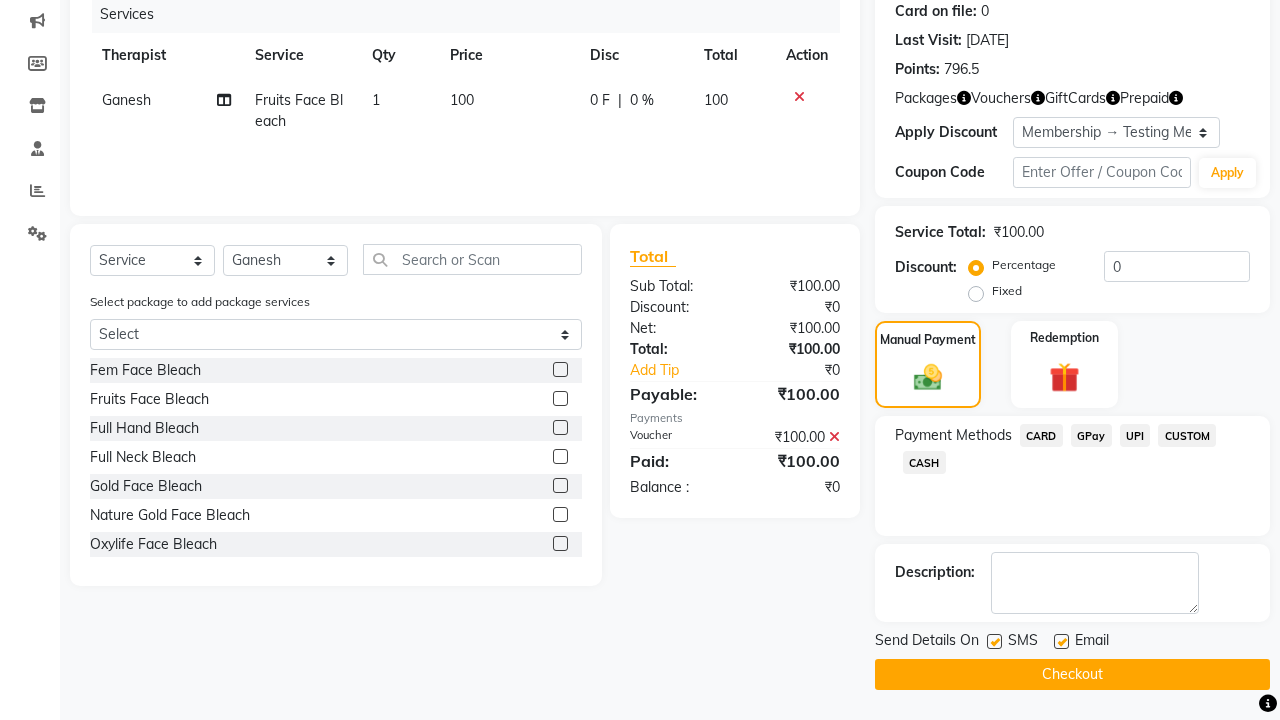 click on "CARD" 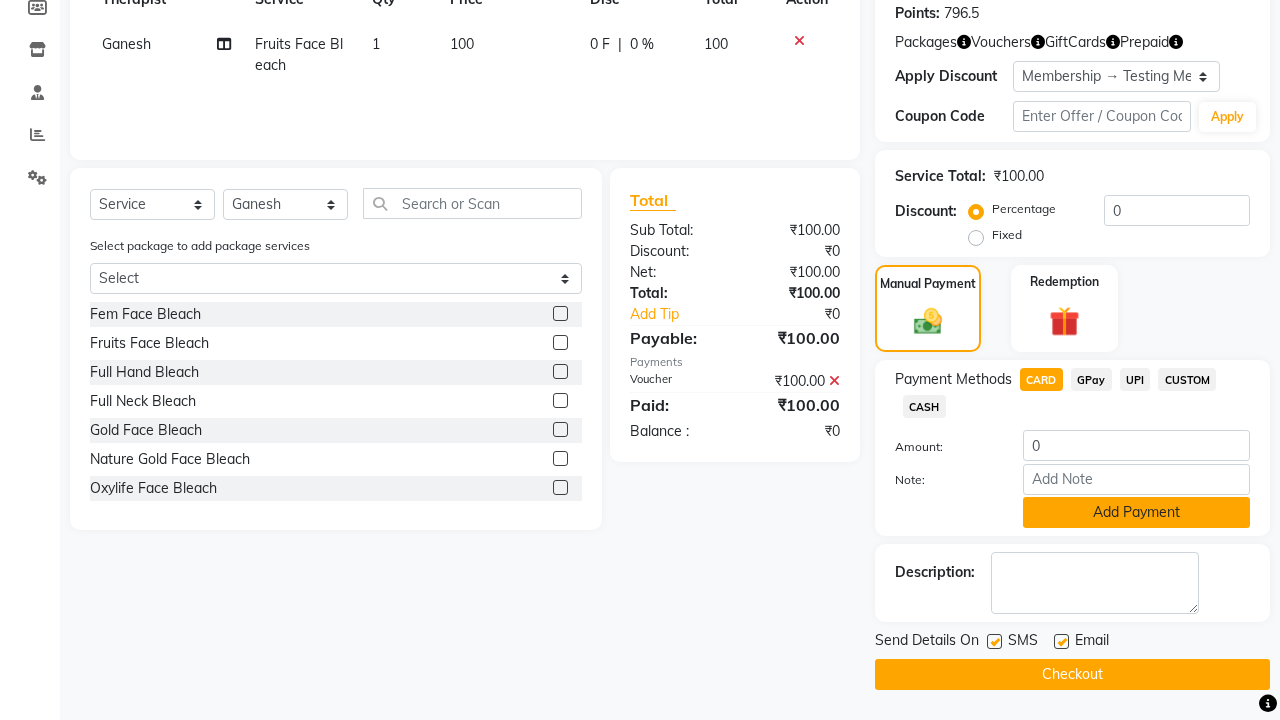 click on "Add Payment" 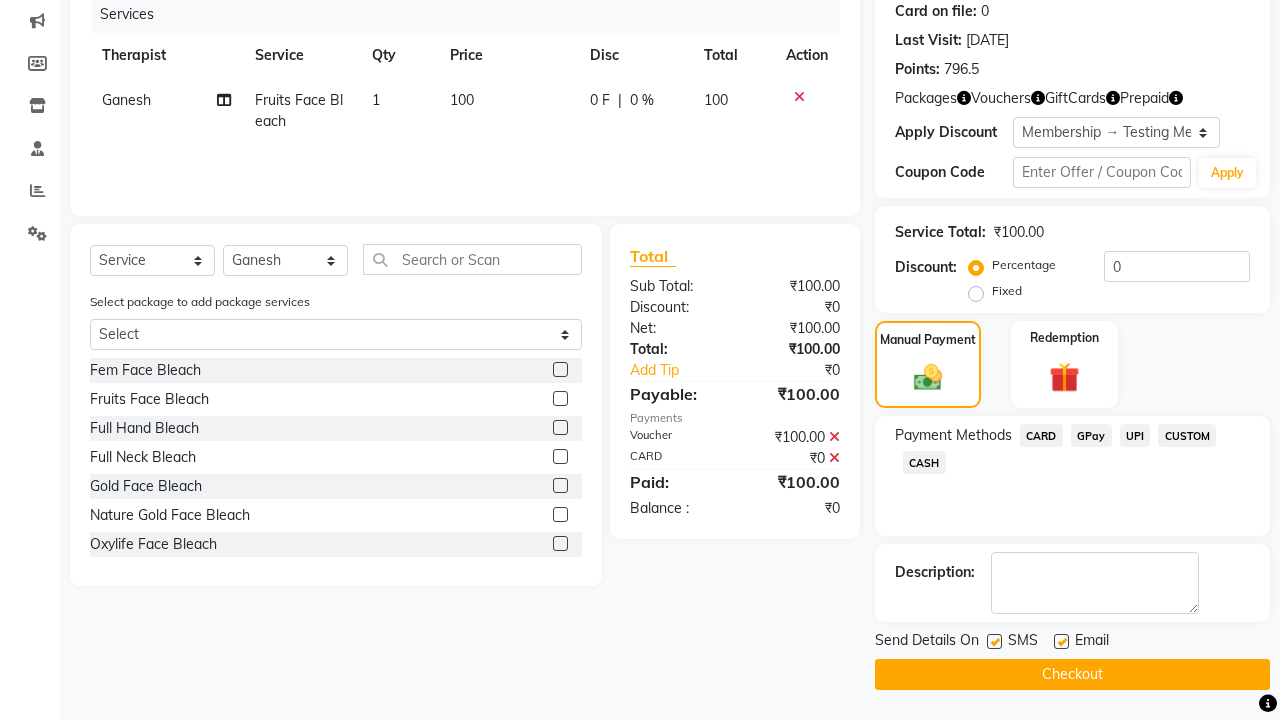 scroll, scrollTop: 252, scrollLeft: 0, axis: vertical 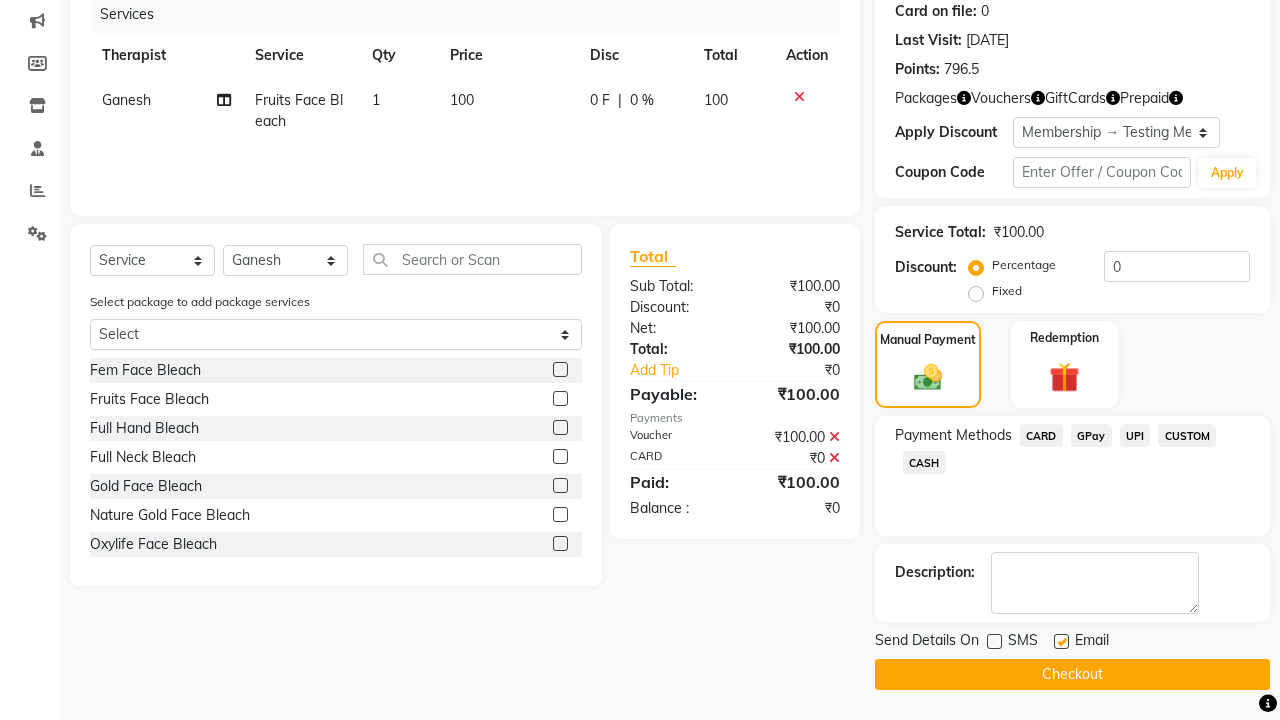 click 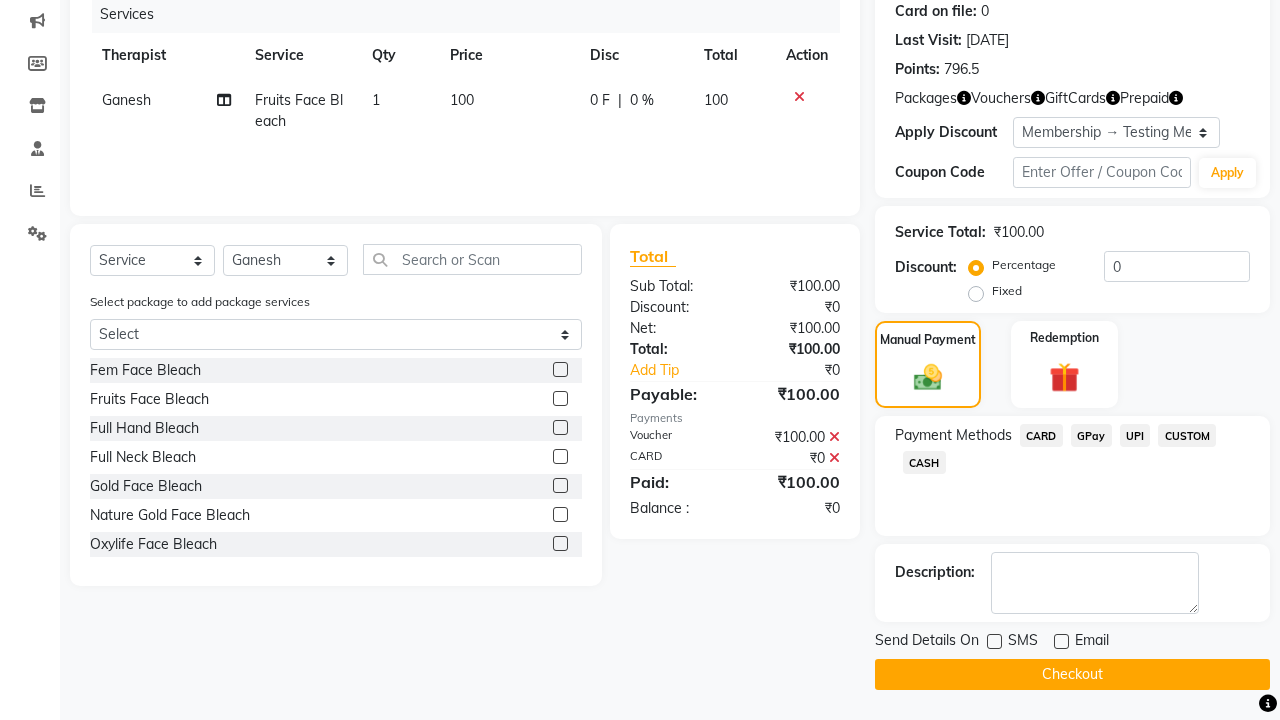 click on "Checkout" 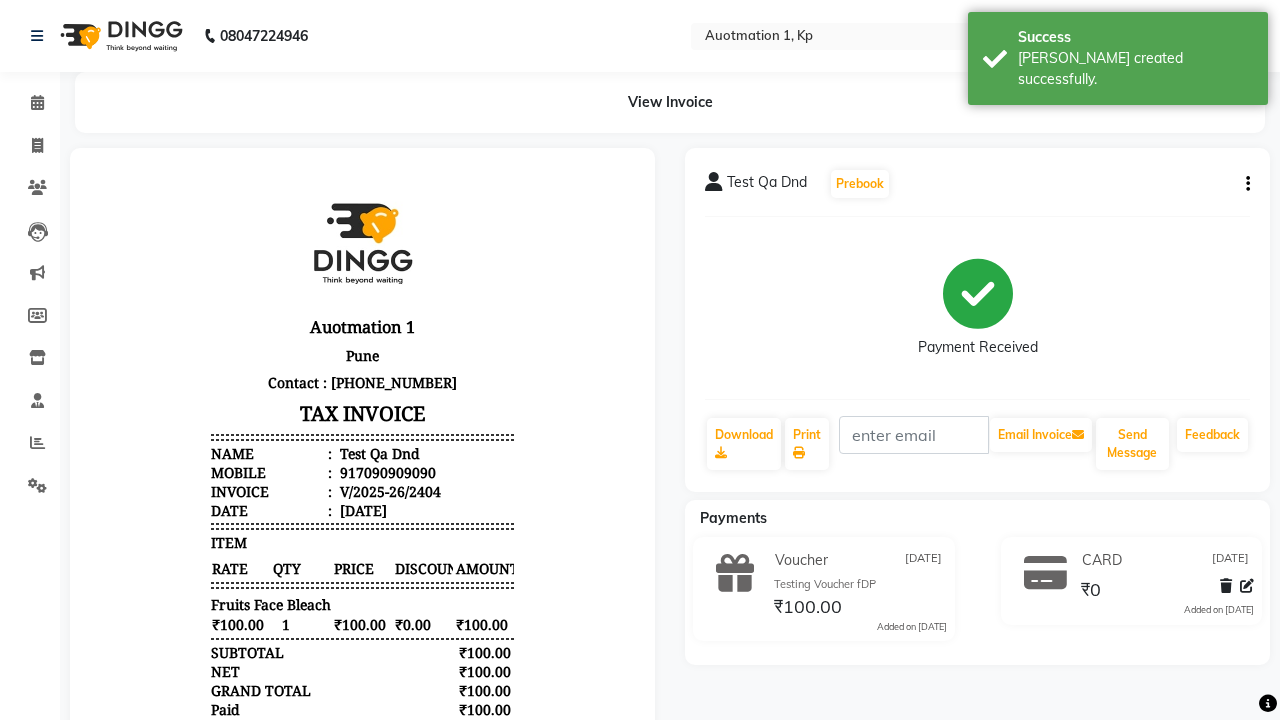 scroll, scrollTop: 0, scrollLeft: 0, axis: both 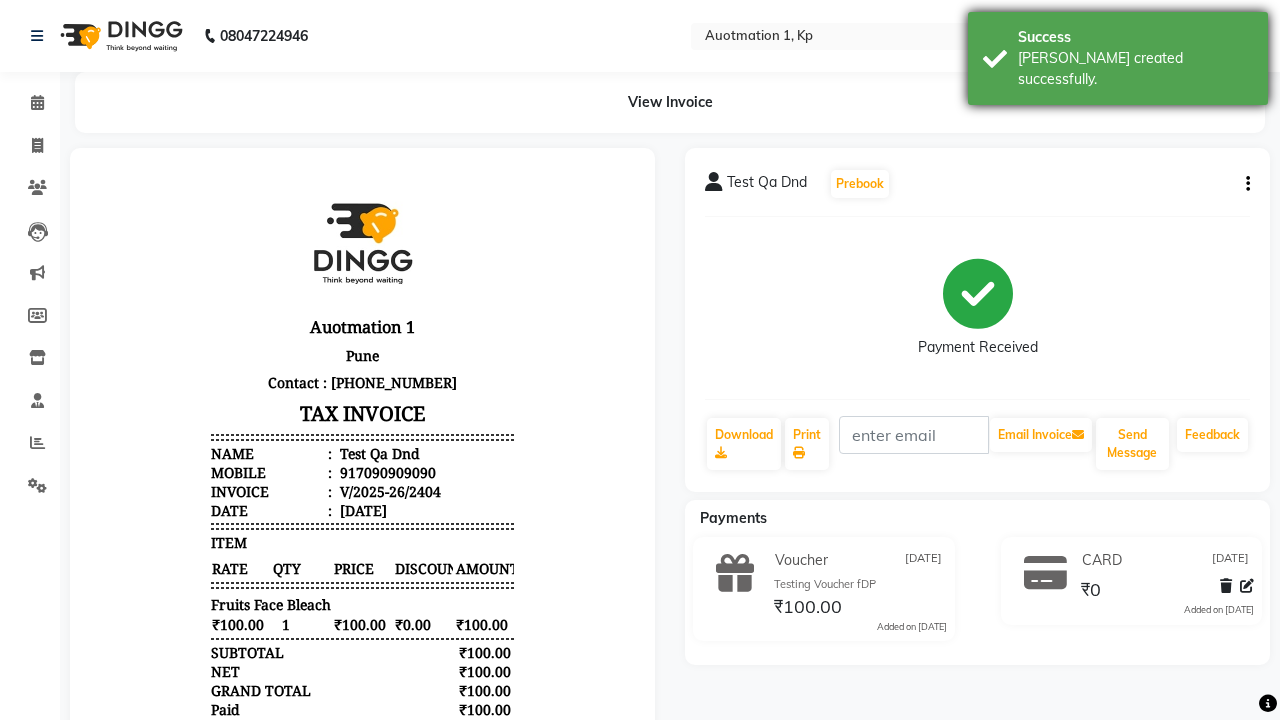 click on "[PERSON_NAME] created successfully." at bounding box center [1135, 69] 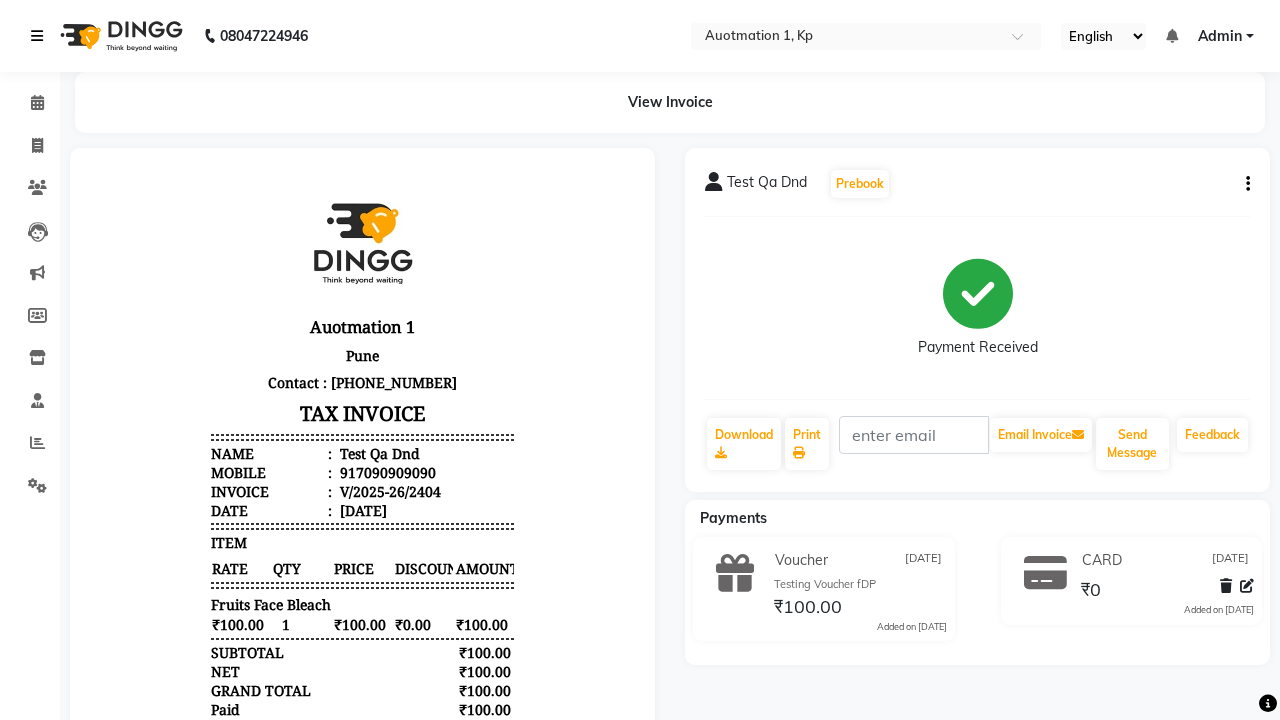 click at bounding box center (37, 36) 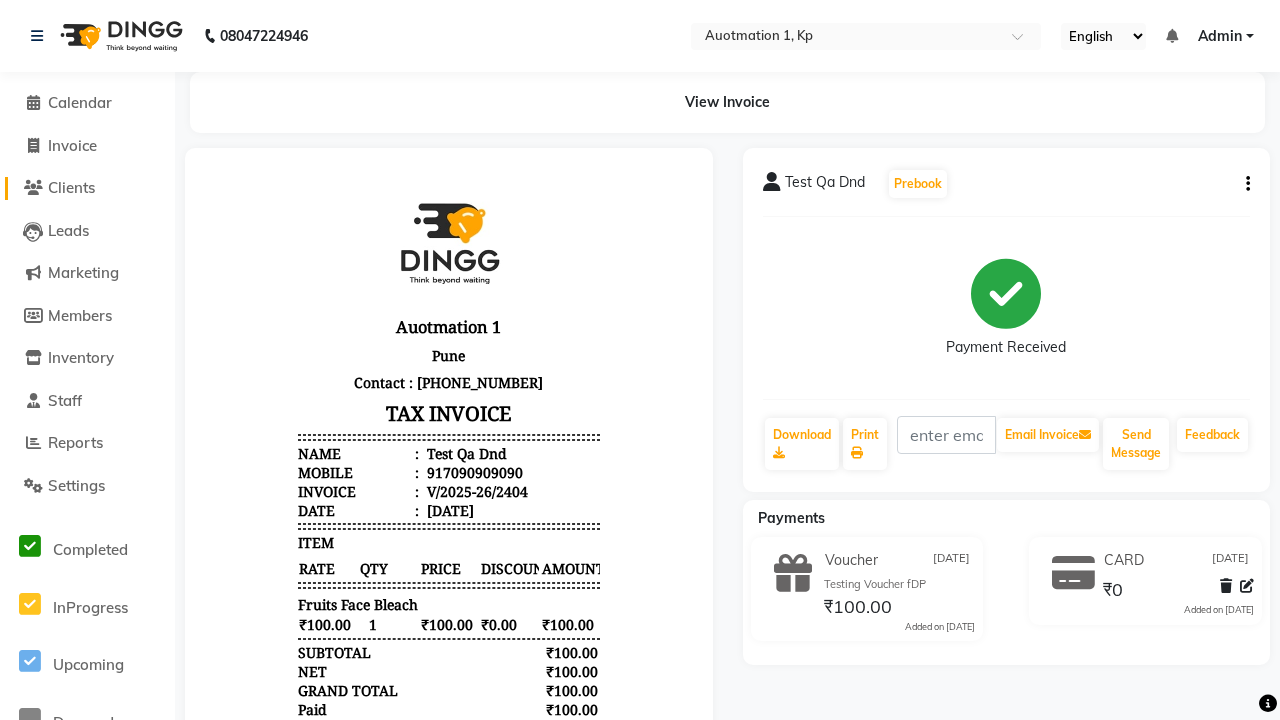 click on "Clients" 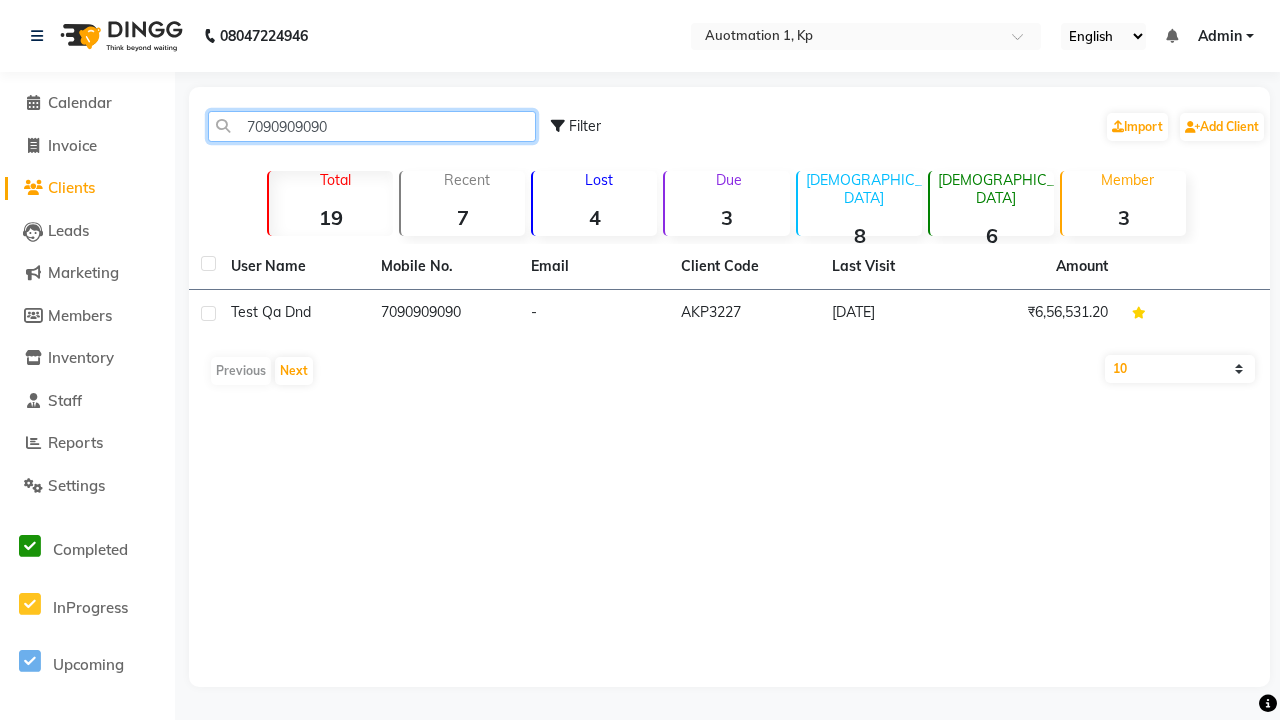 type on "7090909090" 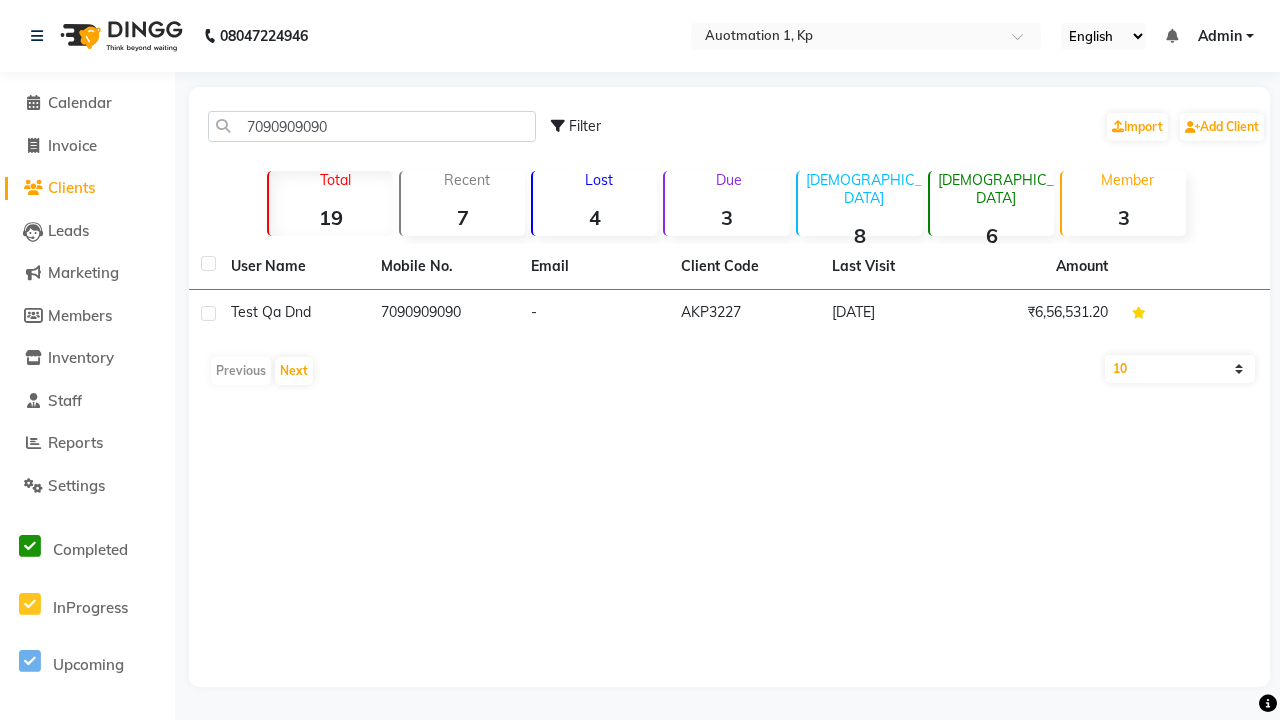click on "Admin" at bounding box center (1220, 36) 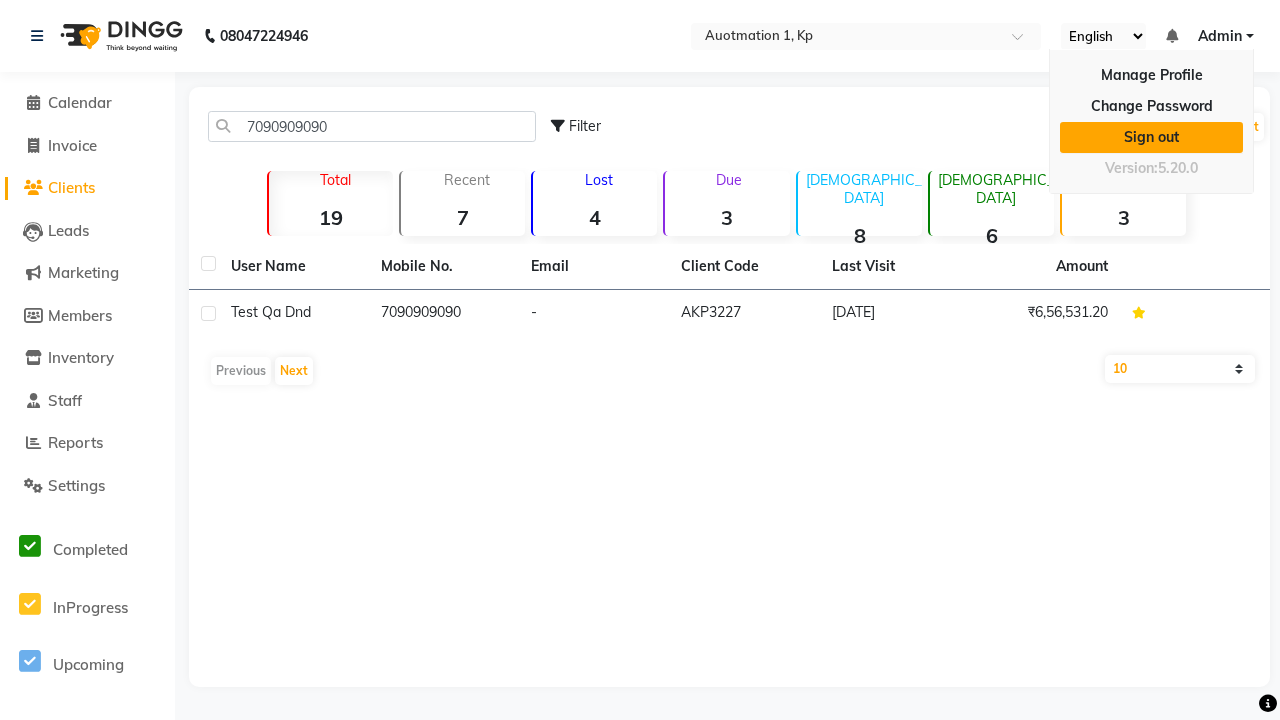 click on "Sign out" at bounding box center [1151, 137] 